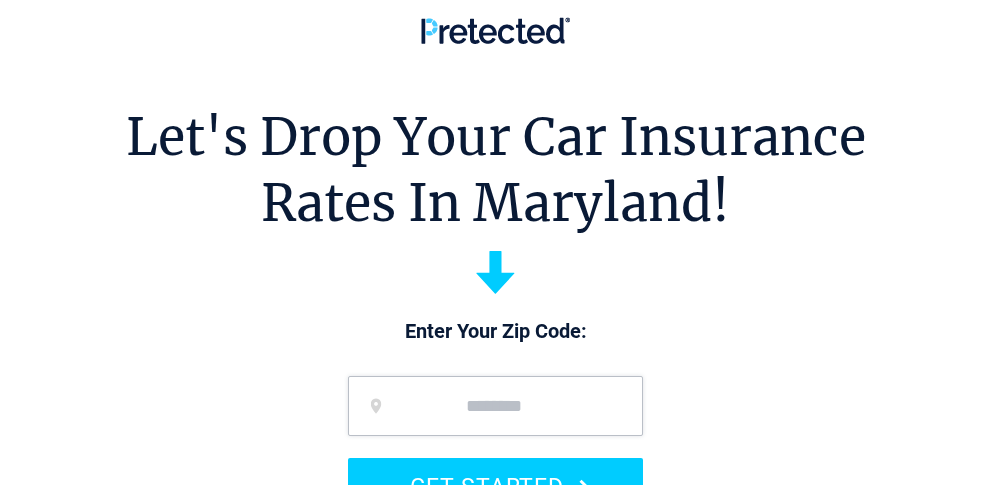 scroll, scrollTop: 0, scrollLeft: 0, axis: both 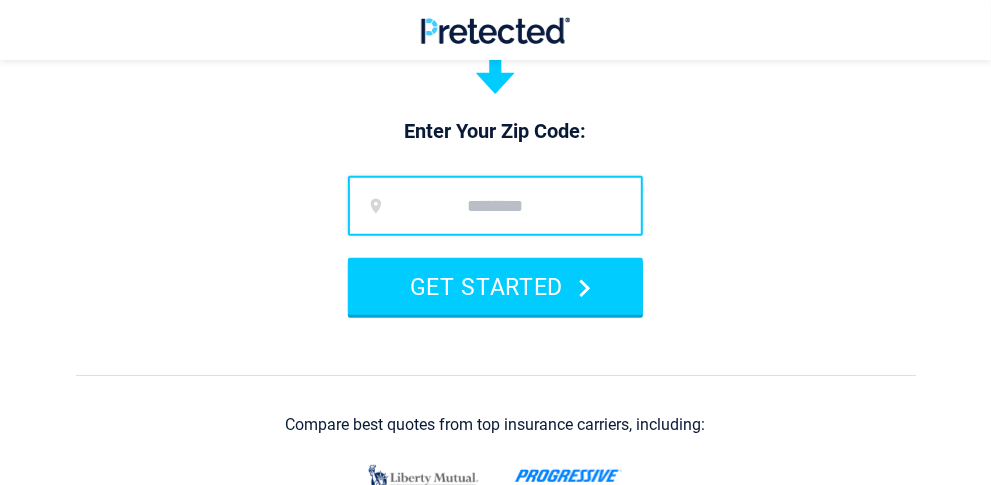 click at bounding box center [495, 206] 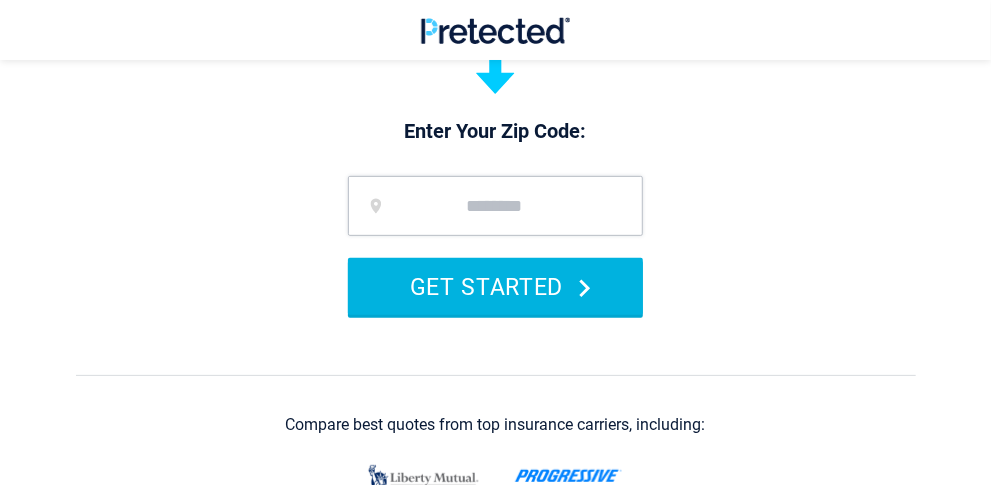 type on "*****" 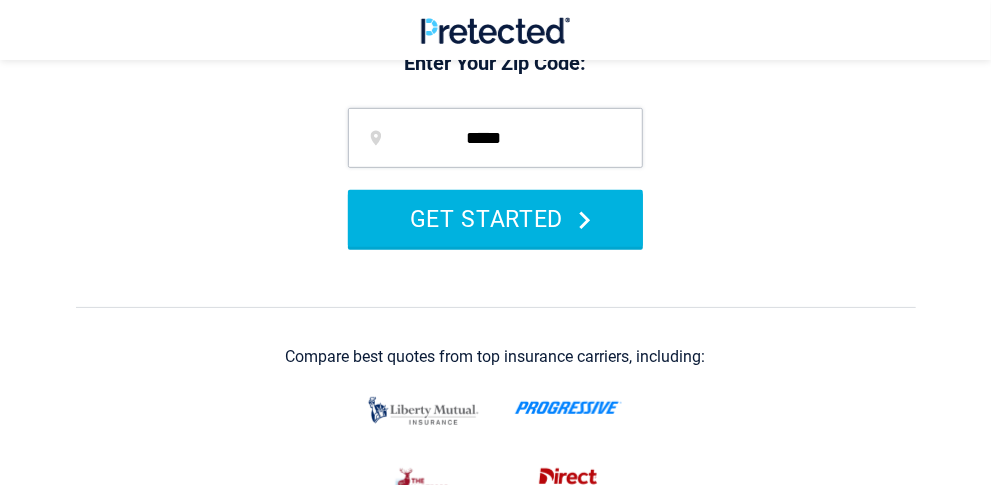 scroll, scrollTop: 300, scrollLeft: 0, axis: vertical 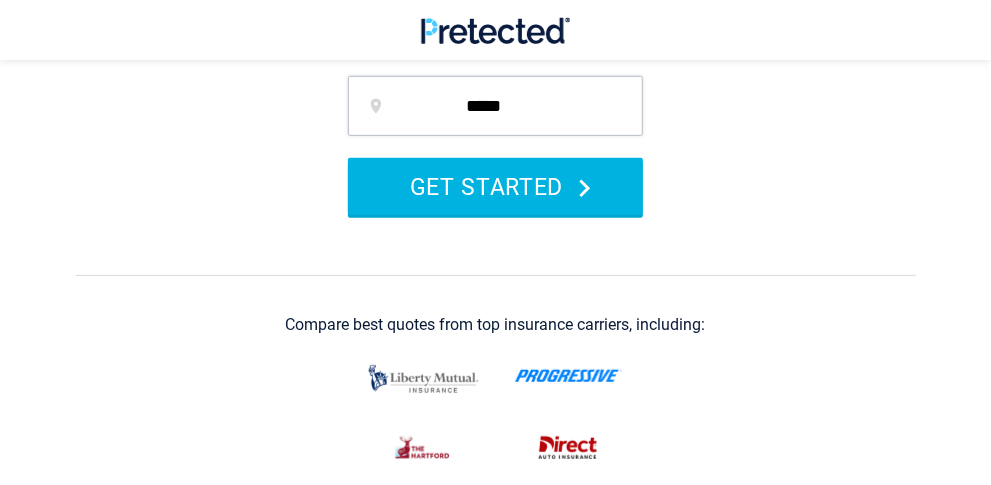 click on "GET STARTED" at bounding box center (495, 186) 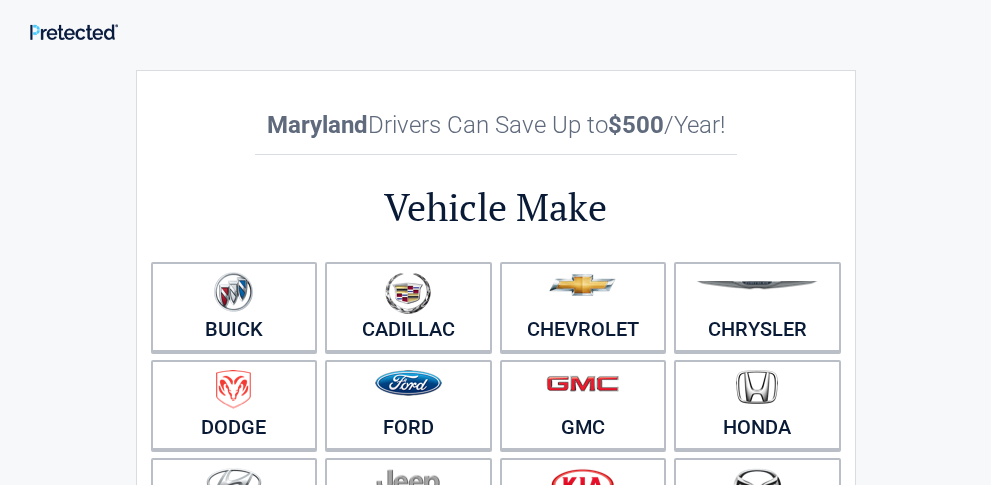 scroll, scrollTop: 0, scrollLeft: 0, axis: both 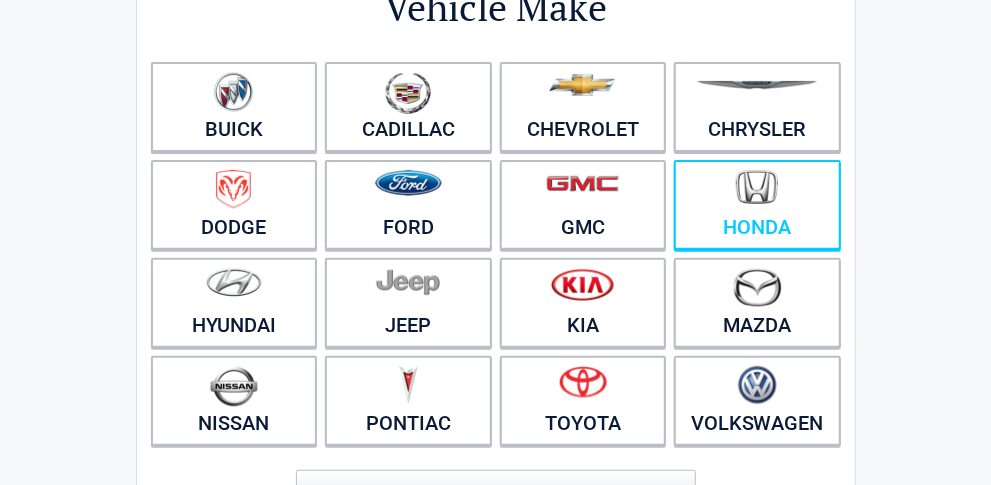 click at bounding box center [757, 187] 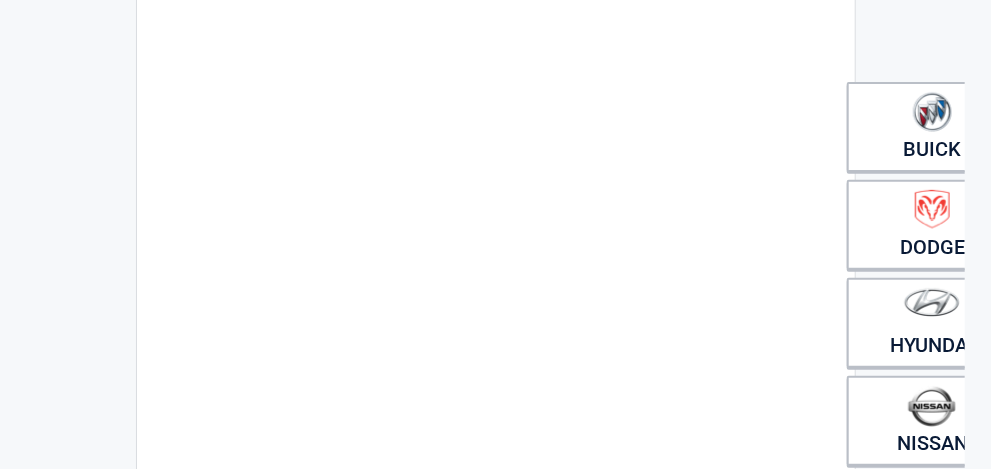 click on "Buick
Cadillac
Chevrolet
Chrysler
Dodge
Ford
GMC
Honda
Hyundai
Jeep
Kia
Mazda
Nissan
Pontiac
Toyota
Volkswagen" at bounding box center (1202, 274) 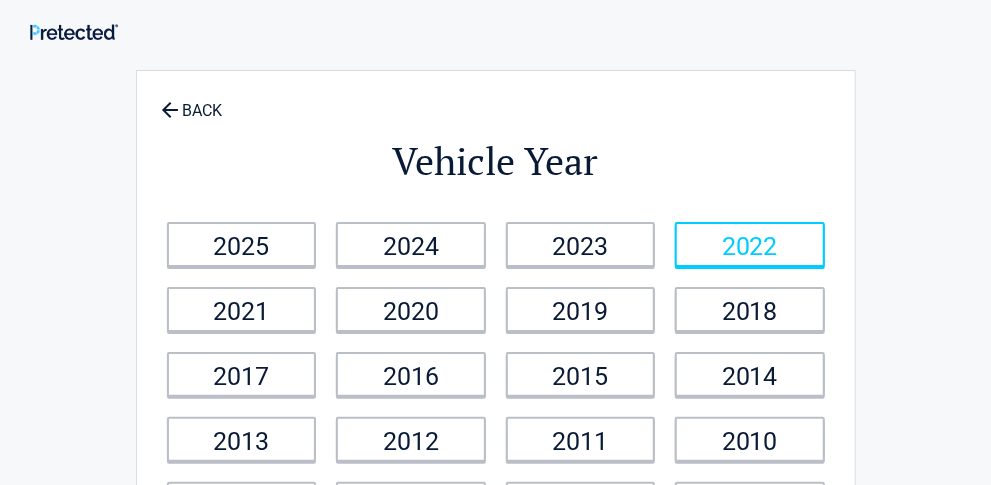 scroll, scrollTop: 100, scrollLeft: 0, axis: vertical 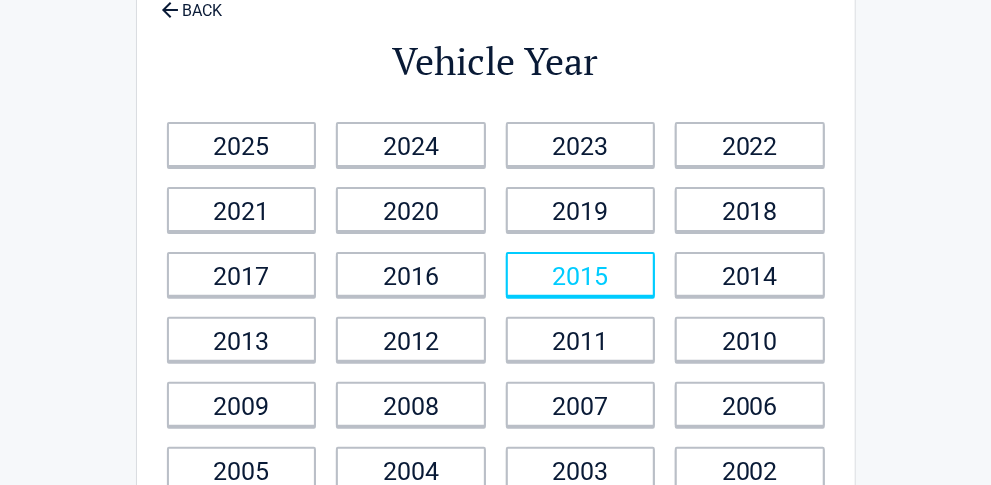 click on "2015" at bounding box center (581, 274) 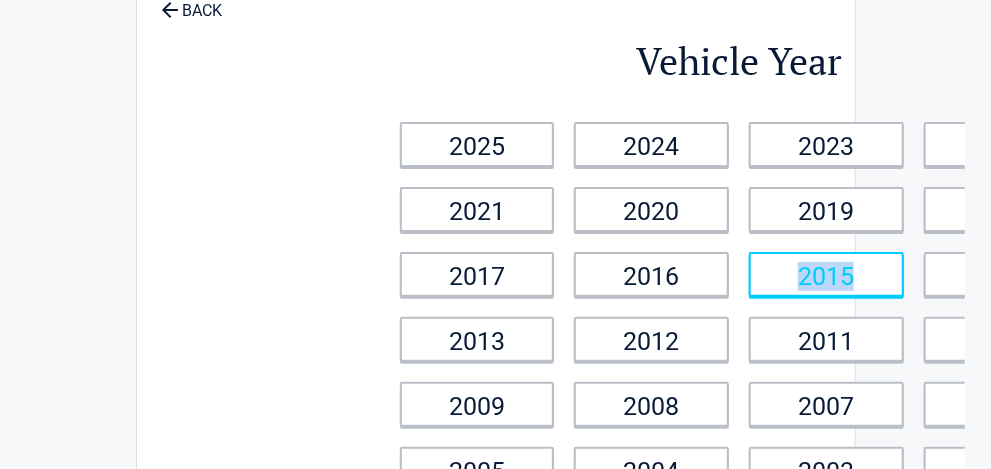 click on "**********" at bounding box center (496, 321) 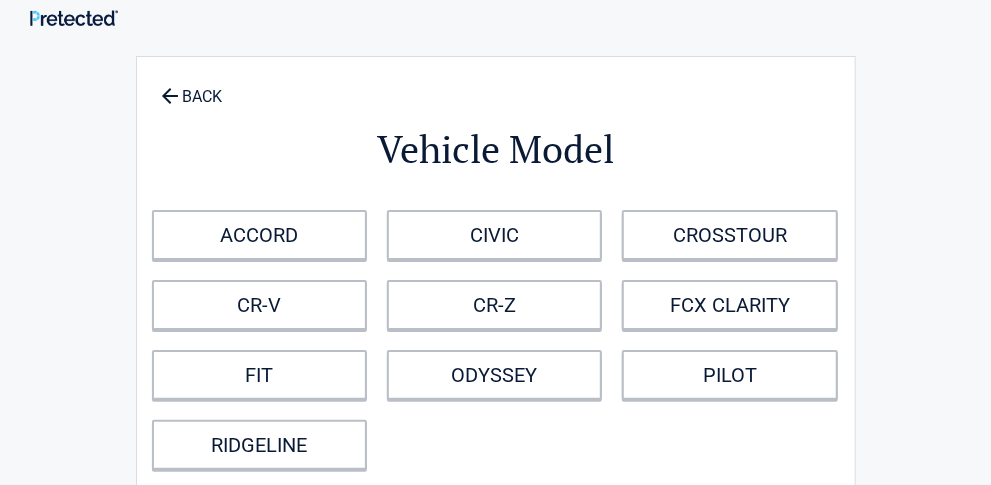 scroll, scrollTop: 0, scrollLeft: 0, axis: both 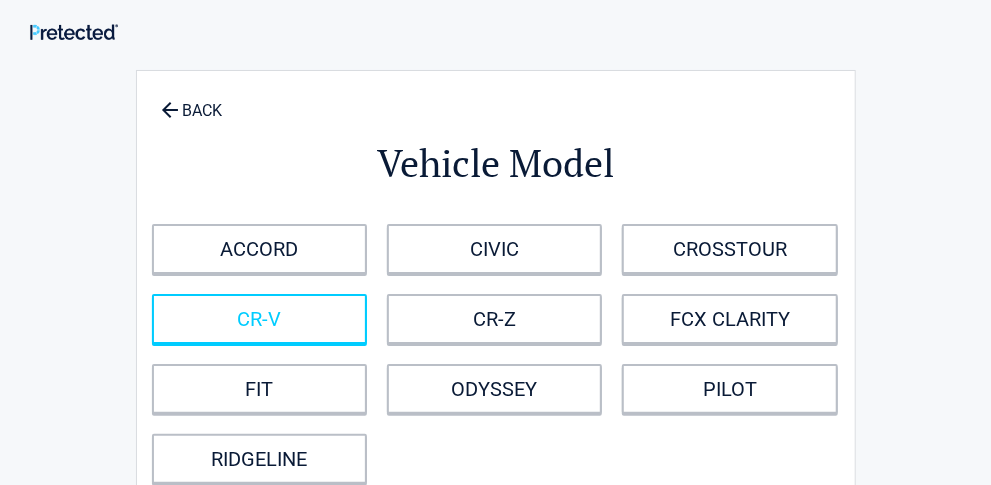 click on "CR-V" at bounding box center [259, 319] 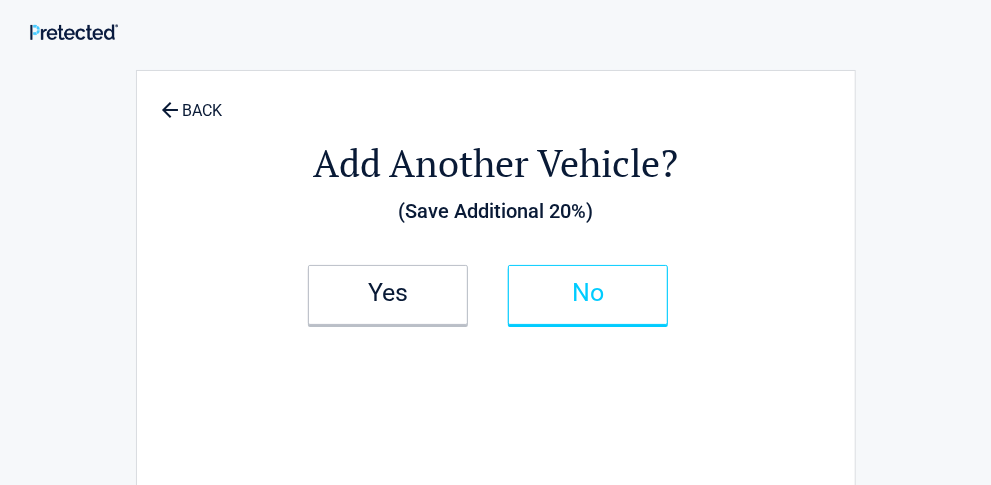 click on "No" at bounding box center [588, 293] 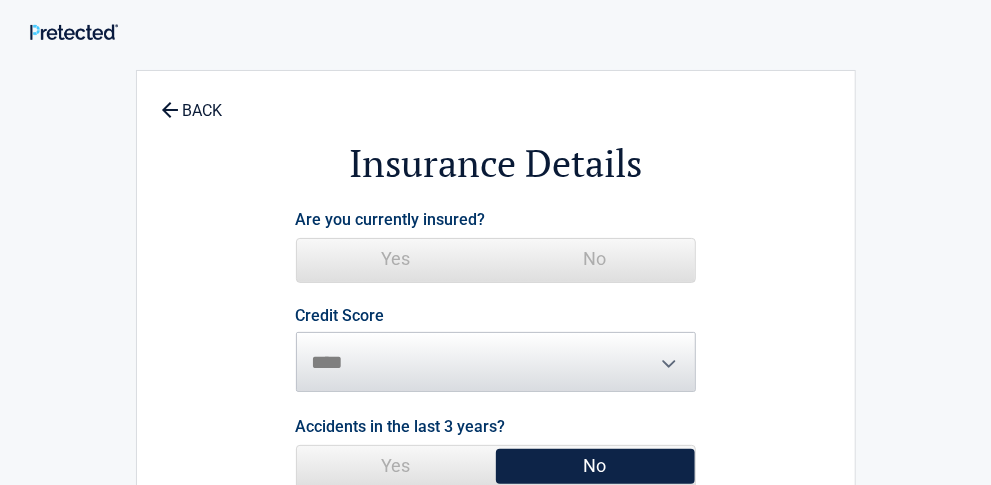 click on "Yes" at bounding box center (396, 259) 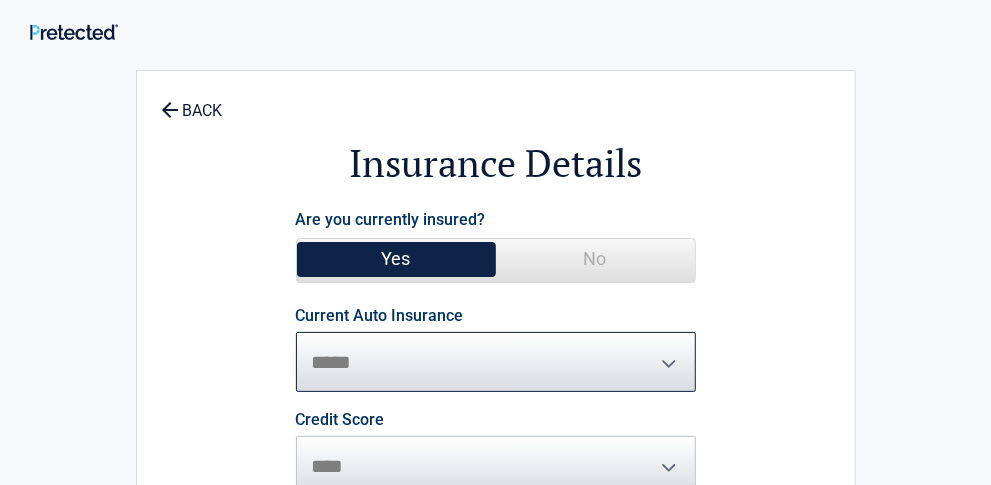 click on "**********" at bounding box center (496, 362) 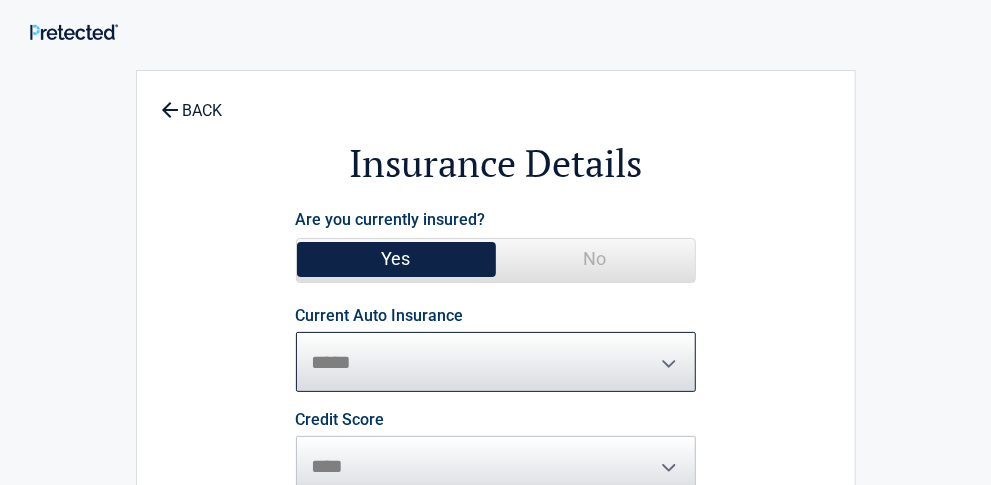 select on "**********" 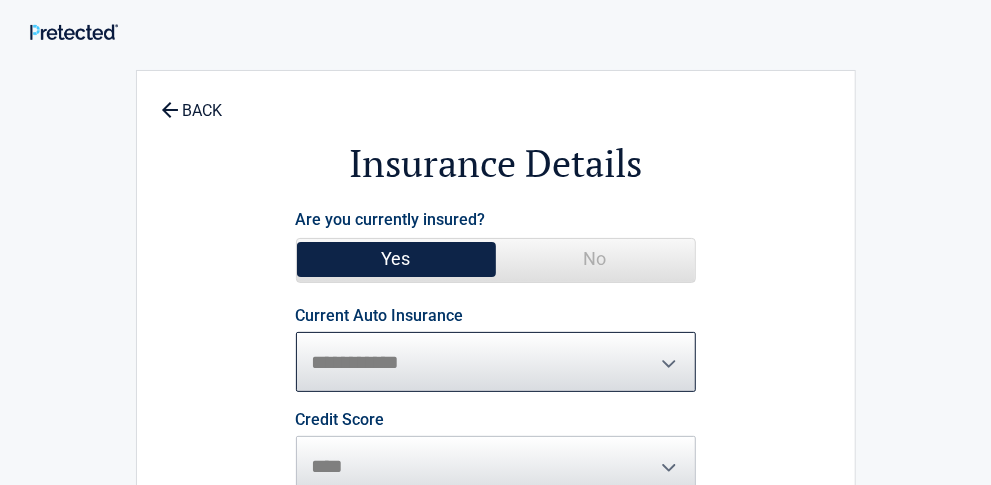 click on "**********" at bounding box center [496, 362] 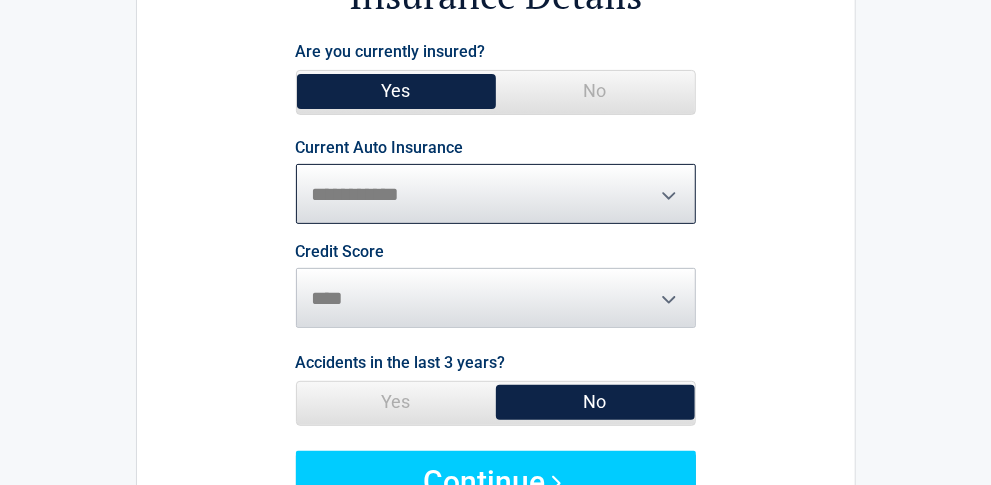 scroll, scrollTop: 200, scrollLeft: 0, axis: vertical 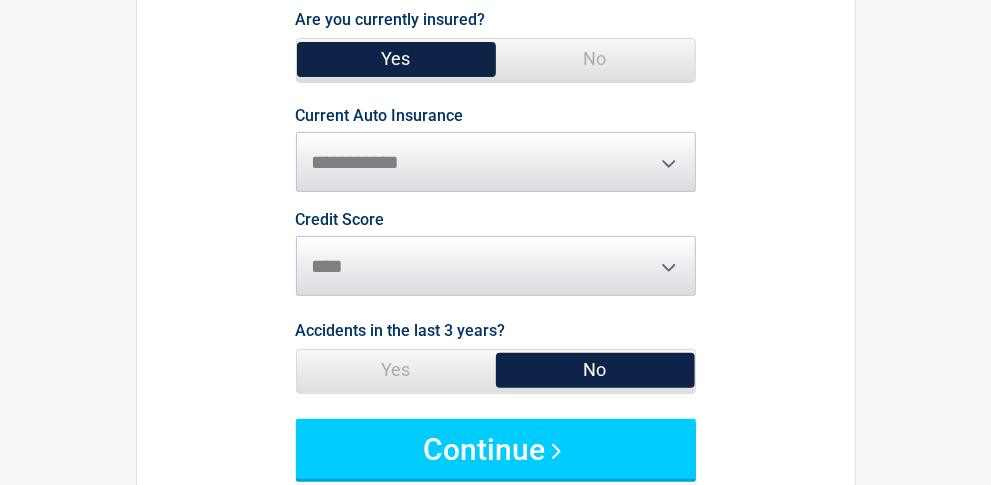 click on "Yes" at bounding box center [396, 370] 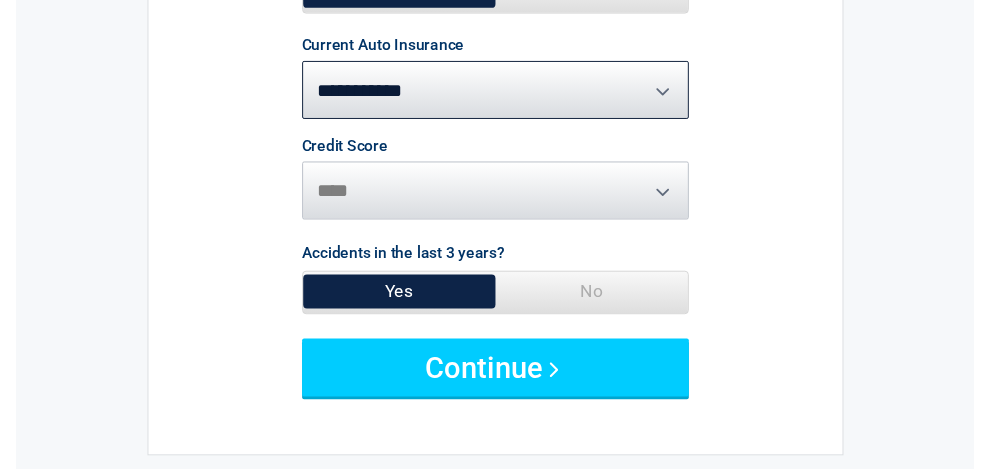 scroll, scrollTop: 300, scrollLeft: 0, axis: vertical 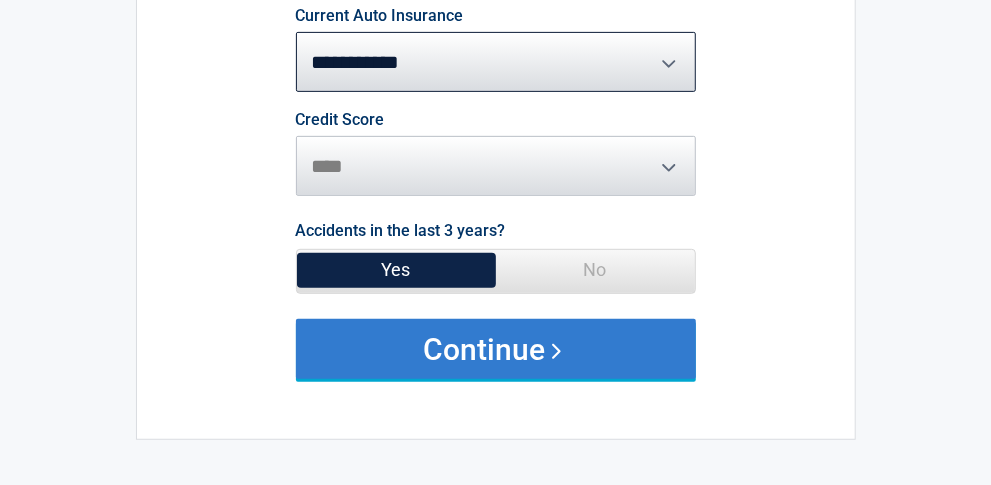 click on "Continue" at bounding box center [496, 349] 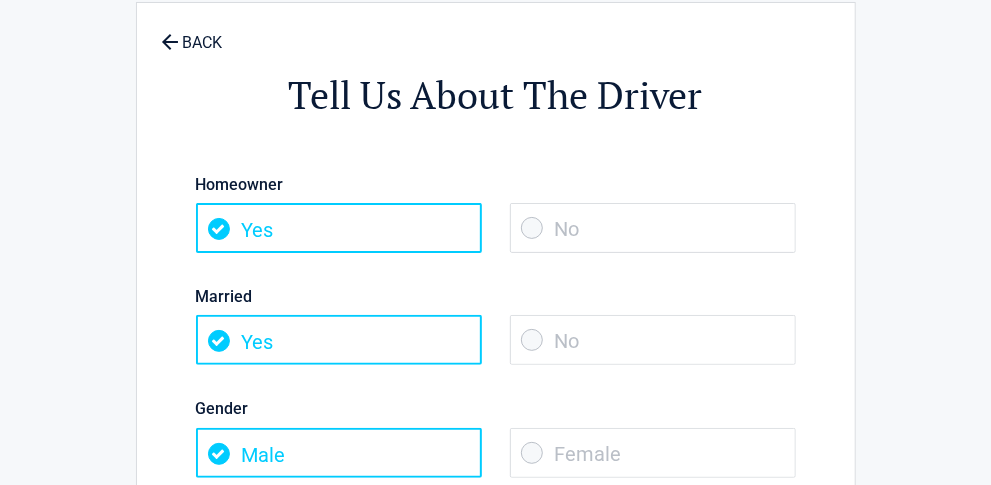 scroll, scrollTop: 100, scrollLeft: 0, axis: vertical 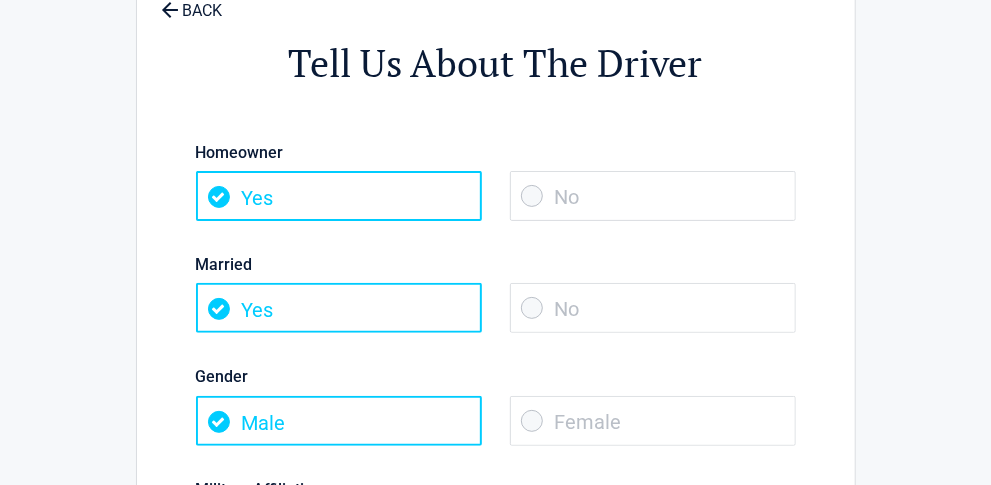 click on "No" at bounding box center (653, 196) 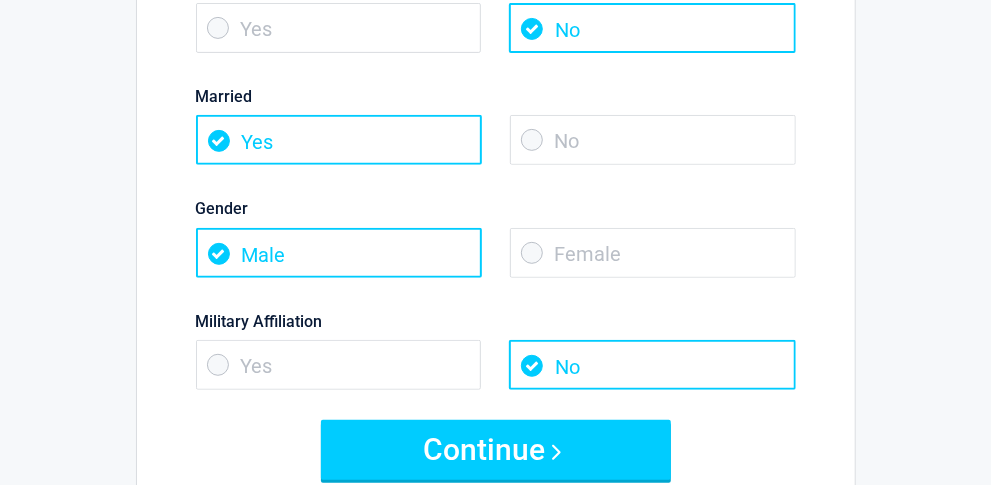 scroll, scrollTop: 300, scrollLeft: 0, axis: vertical 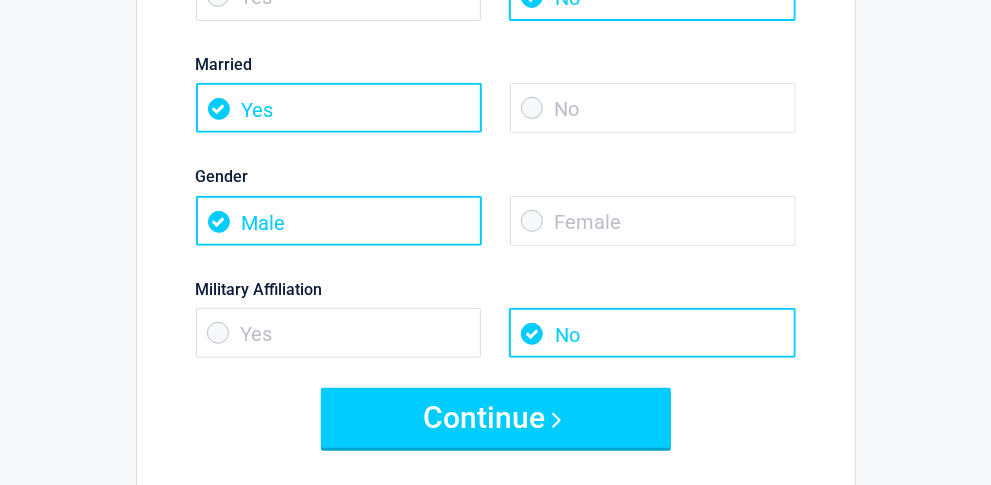 click on "Yes" at bounding box center (339, 333) 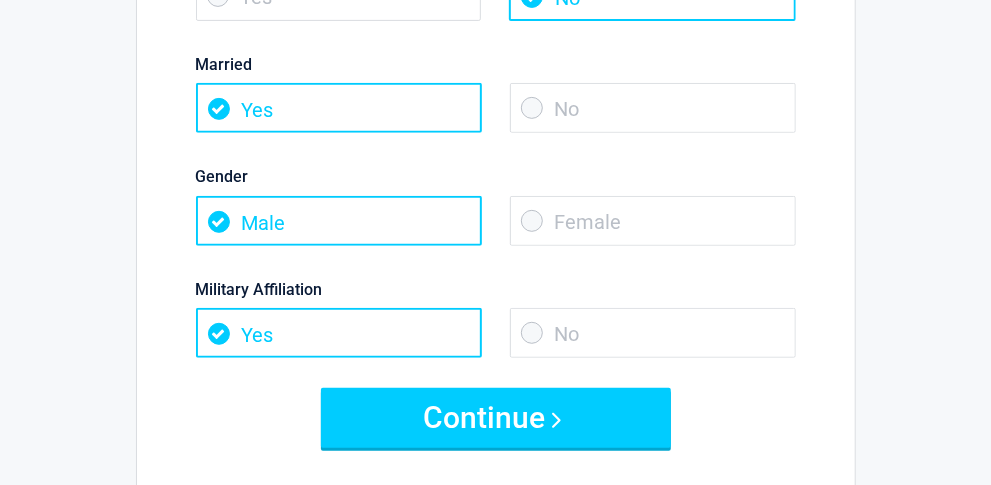 click on "No" at bounding box center [653, 333] 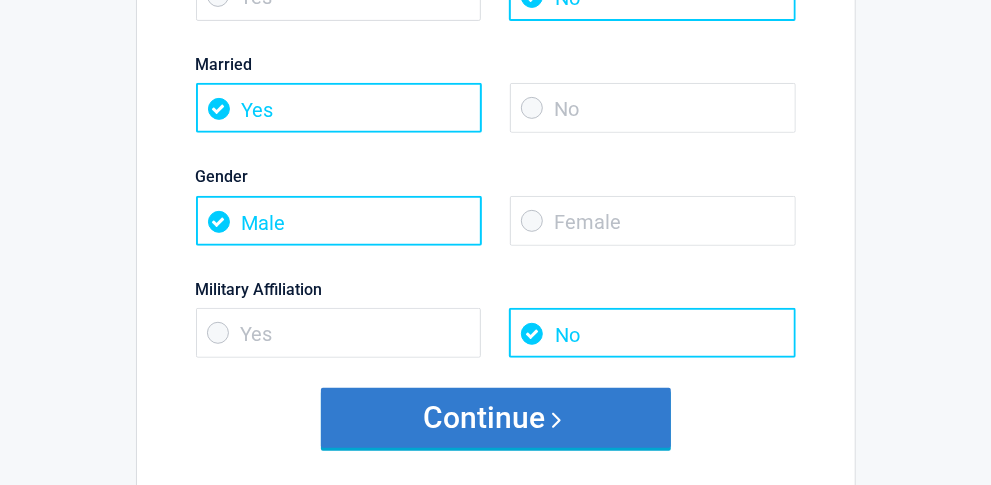 click on "Continue" at bounding box center [496, 418] 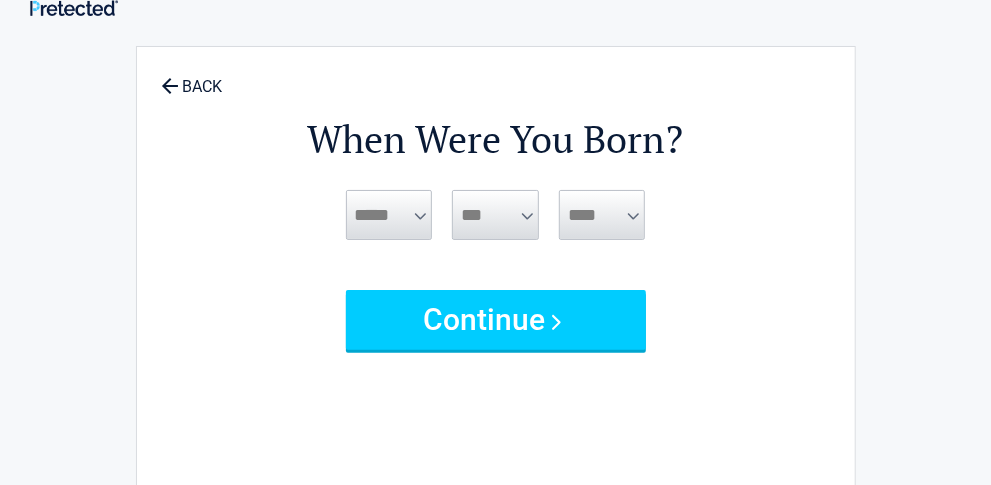 scroll, scrollTop: 0, scrollLeft: 0, axis: both 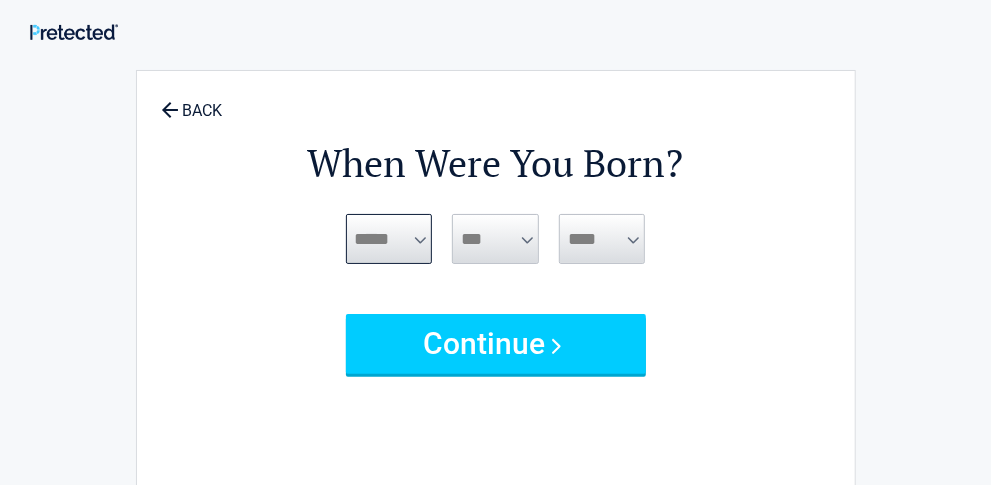 click on "*****
***
***
***
***
***
***
***
***
***
***
***
***" at bounding box center (389, 239) 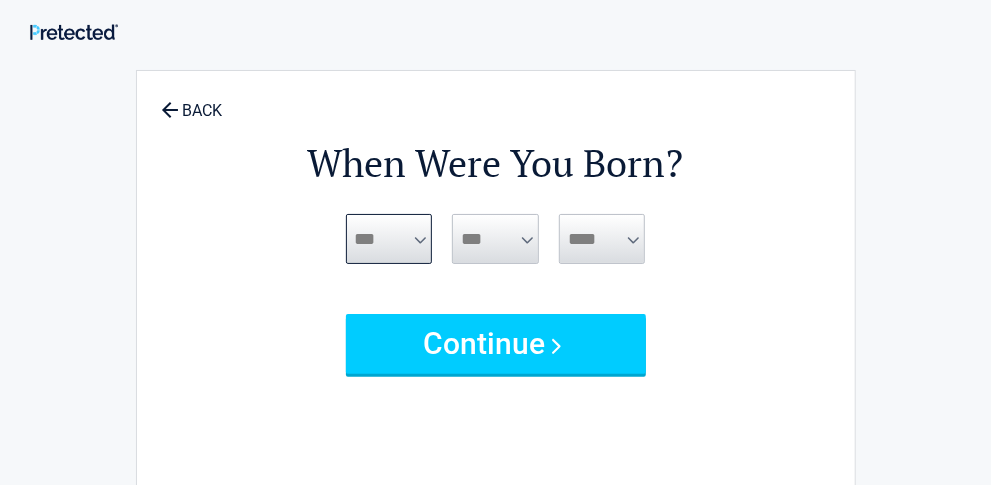 click on "*****
***
***
***
***
***
***
***
***
***
***
***
***" at bounding box center [389, 239] 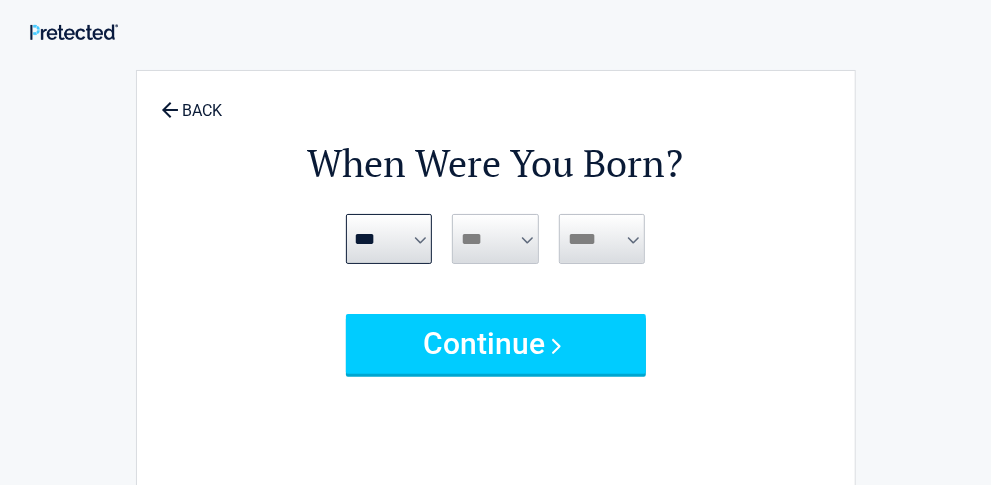 click on "*** * * * * * * * * * ** ** ** ** ** ** ** ** ** ** ** ** ** ** ** ** ** ** ** ** ** **" at bounding box center [495, 239] 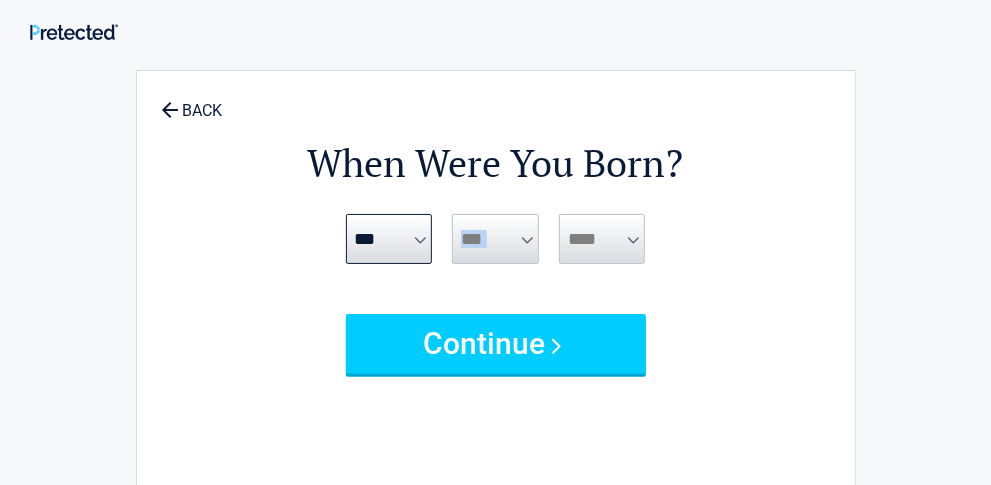 click on "*** * * * * * * * * * ** ** ** ** ** ** ** ** ** ** ** ** ** ** ** ** ** ** ** ** ** **" at bounding box center [495, 239] 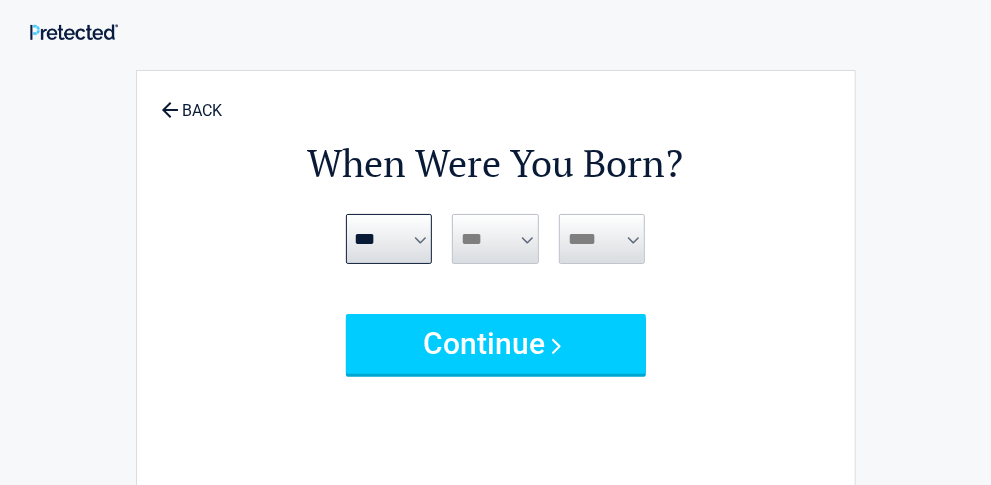 click on "****
****
****
****
****
****
****
****
****
****
****
****
****
****
****
****
****
****
****
****
****
****
****
****
****
****
****
****
****
****
****
****
****
****
****
****
****
****
****
****
****
****
****
****
****
****
****
****
****
****
****
****
****
****
****
****
****
****
****
****
****
****
**** ****" at bounding box center [602, 239] 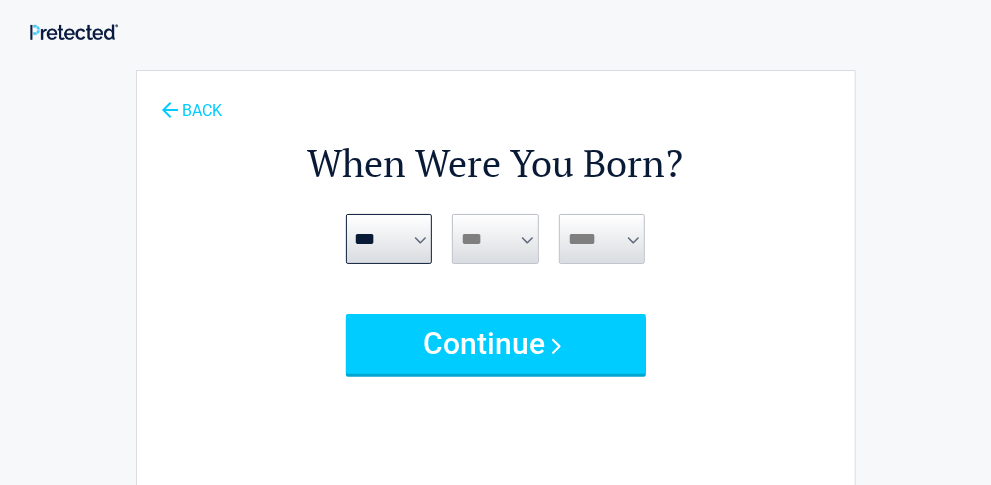 click on "BACK" at bounding box center [192, 101] 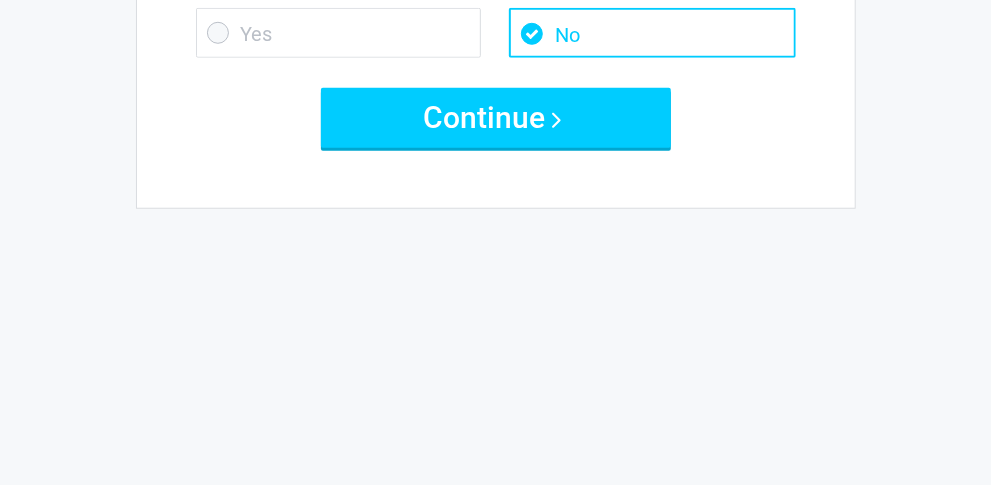 scroll, scrollTop: 500, scrollLeft: 0, axis: vertical 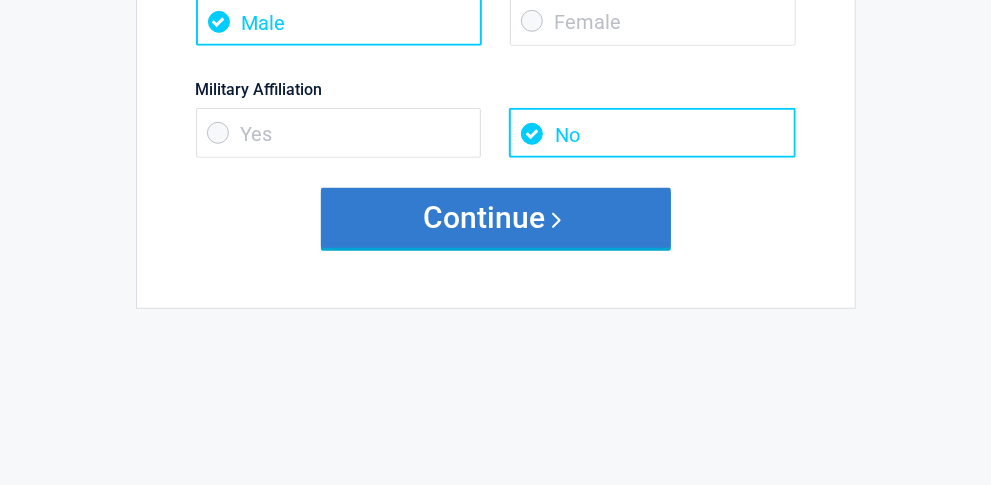 click on "Continue" at bounding box center (496, 218) 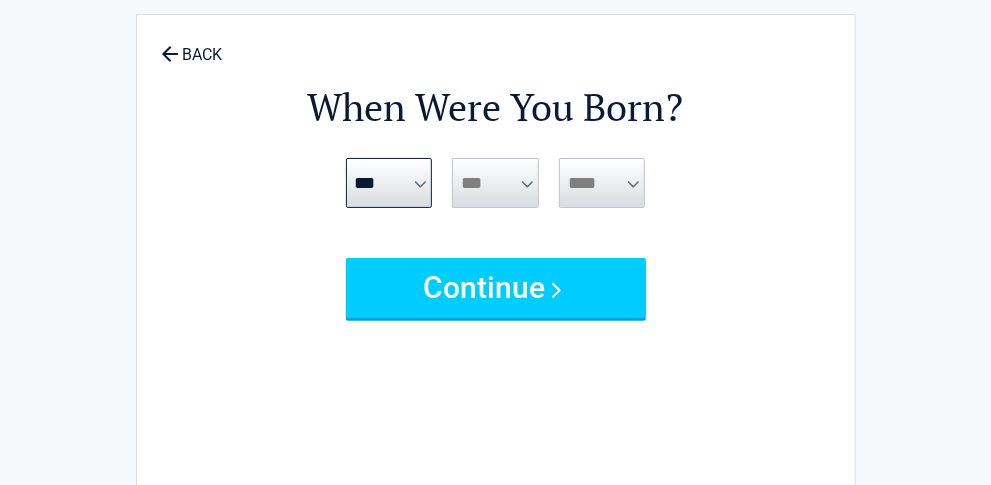 scroll, scrollTop: 0, scrollLeft: 0, axis: both 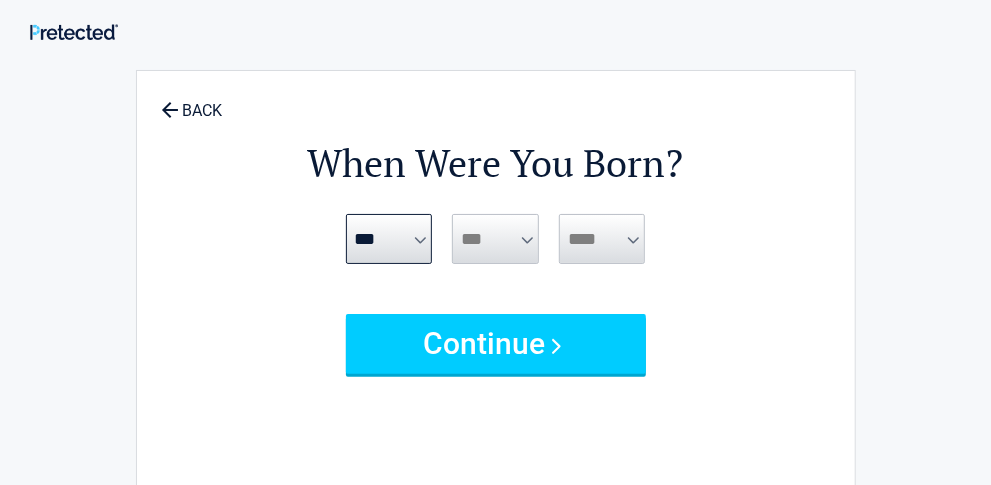 click on "*****
***
***
***
***
***
***
***
***
***
***
***
***" at bounding box center [389, 239] 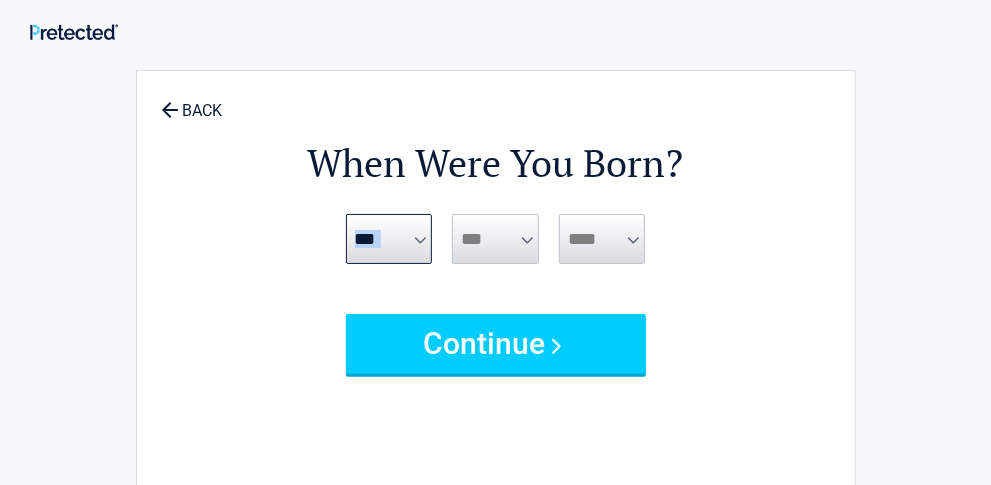 click on "*****
***
***
***
***
***
***
***
***
***
***
***
***" at bounding box center [389, 239] 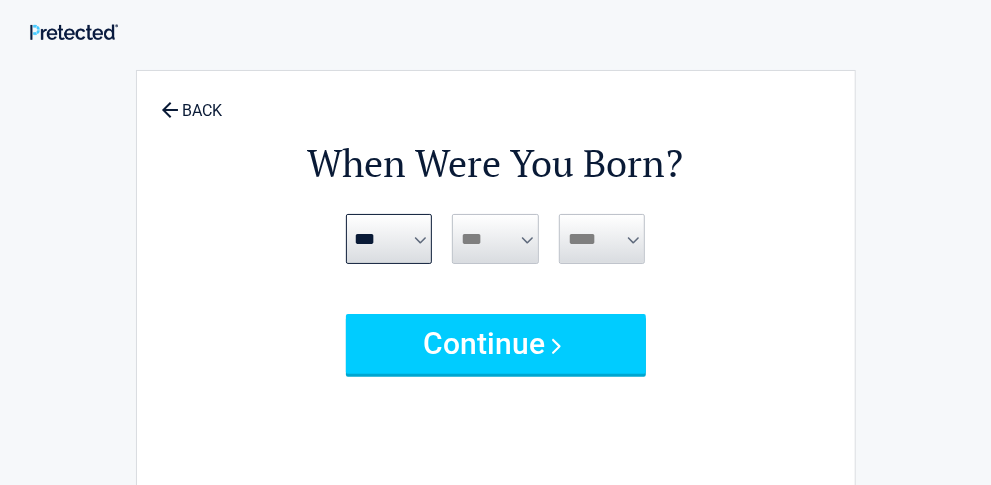 click on "*****
***
***
***
***
***
***
***
***
***
***
***
***" at bounding box center (389, 239) 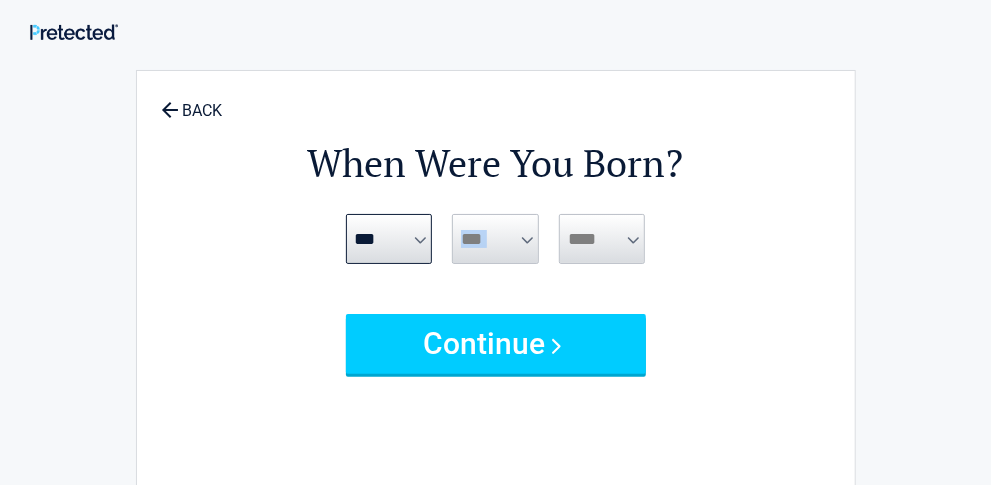 click on "*** * * * * * * * * * ** ** ** ** ** ** ** ** ** ** ** ** ** ** ** ** ** ** ** ** ** **" at bounding box center [495, 239] 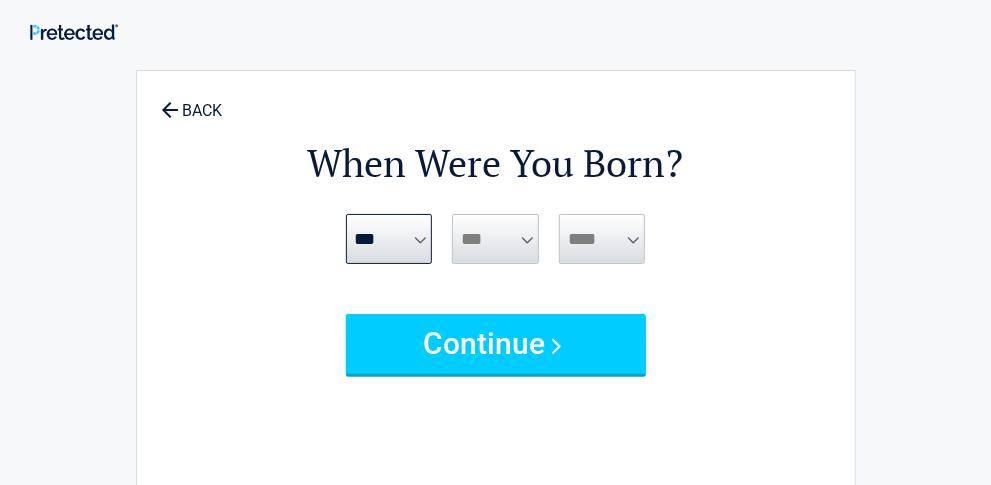 click on "*** * * * * * * * * * ** ** ** ** ** ** ** ** ** ** ** ** ** ** ** ** ** ** ** ** ** **" at bounding box center (495, 239) 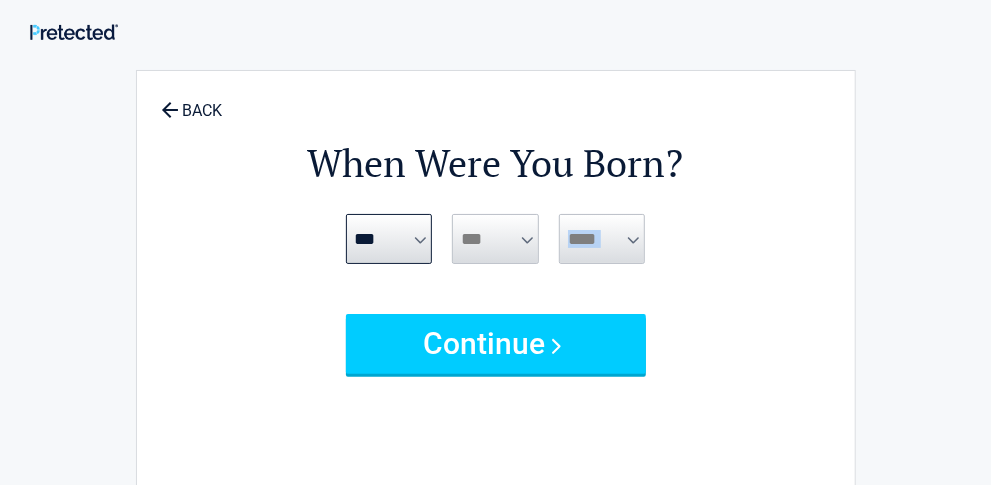 click on "****
****
****
****
****
****
****
****
****
****
****
****
****
****
****
****
****
****
****
****
****
****
****
****
****
****
****
****
****
****
****
****
****
****
****
****
****
****
****
****
****
****
****
****
****
****
****
****
****
****
****
****
****
****
****
****
****
****
****
****
****
****
**** ****" at bounding box center [602, 239] 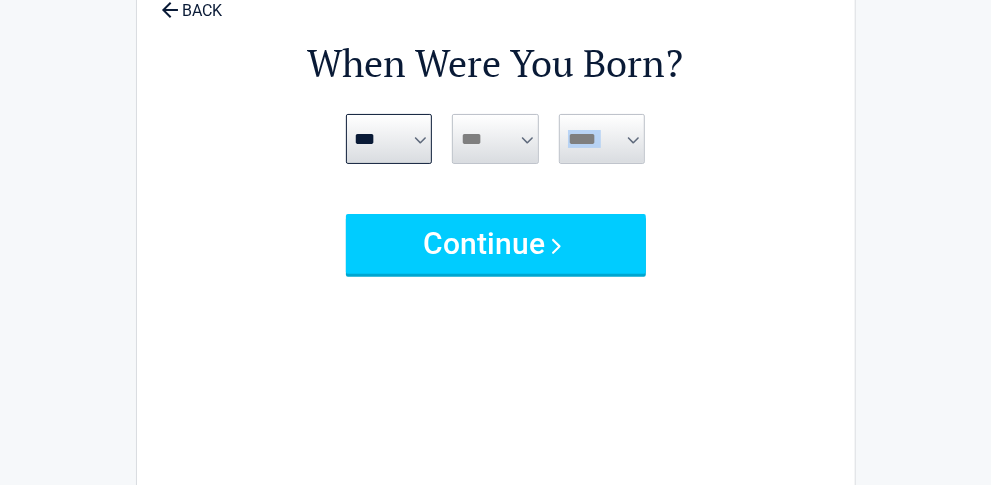 scroll, scrollTop: 200, scrollLeft: 0, axis: vertical 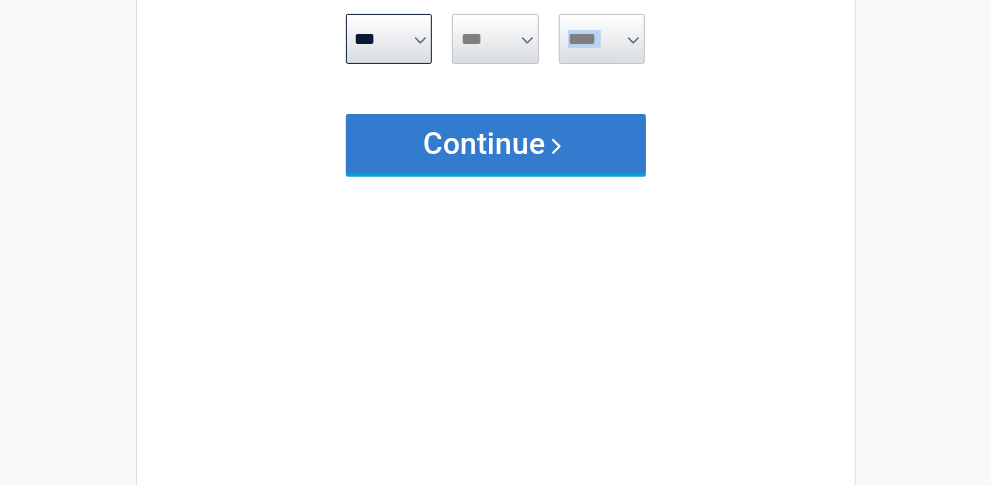 click on "Continue" at bounding box center (496, 144) 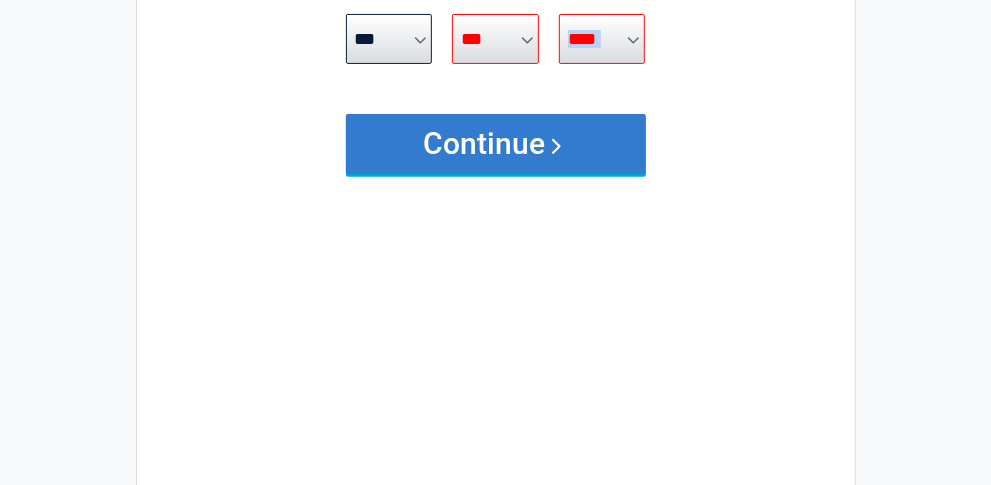 click on "Continue" at bounding box center [496, 144] 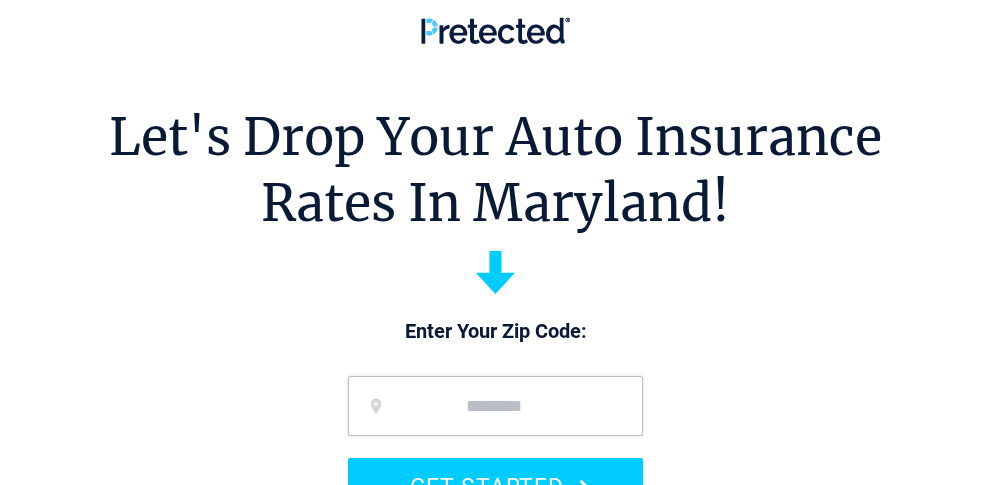 scroll, scrollTop: 0, scrollLeft: 0, axis: both 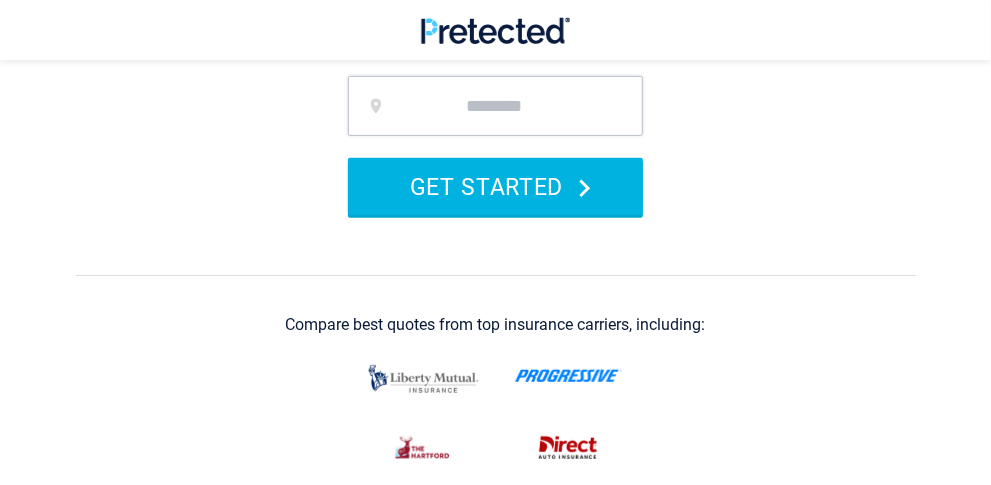click 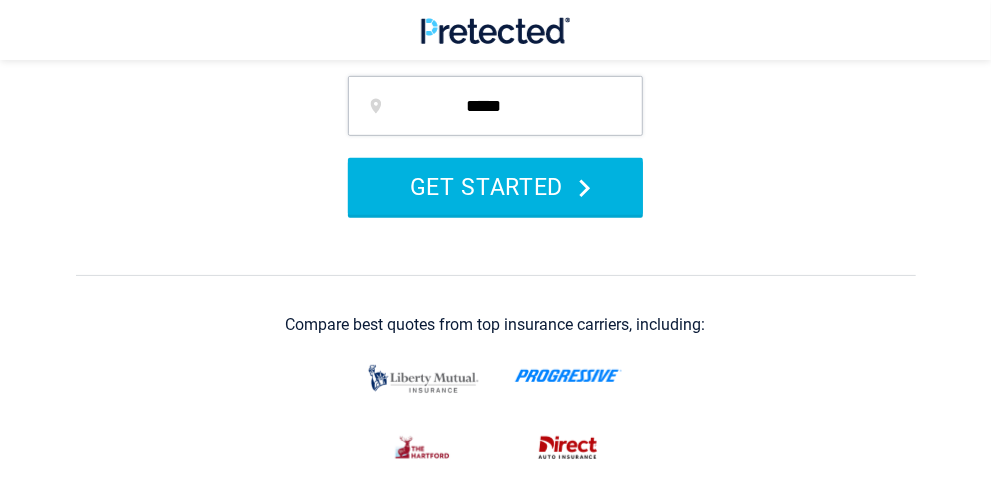 type on "*****" 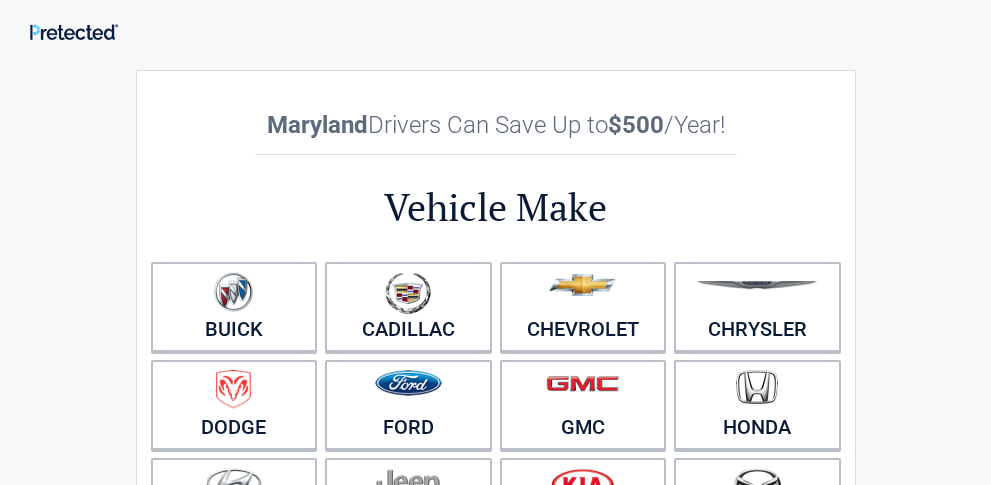 scroll, scrollTop: 0, scrollLeft: 0, axis: both 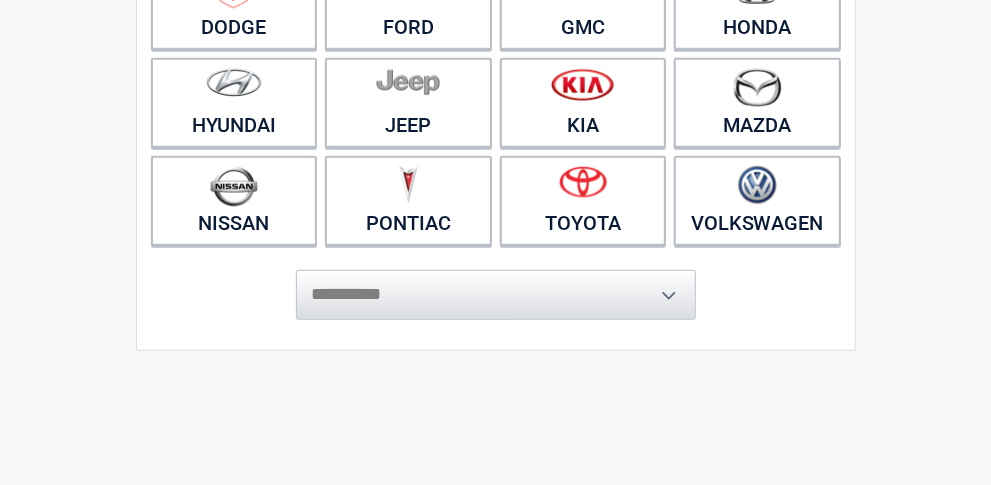 click on "**********" at bounding box center [496, 285] 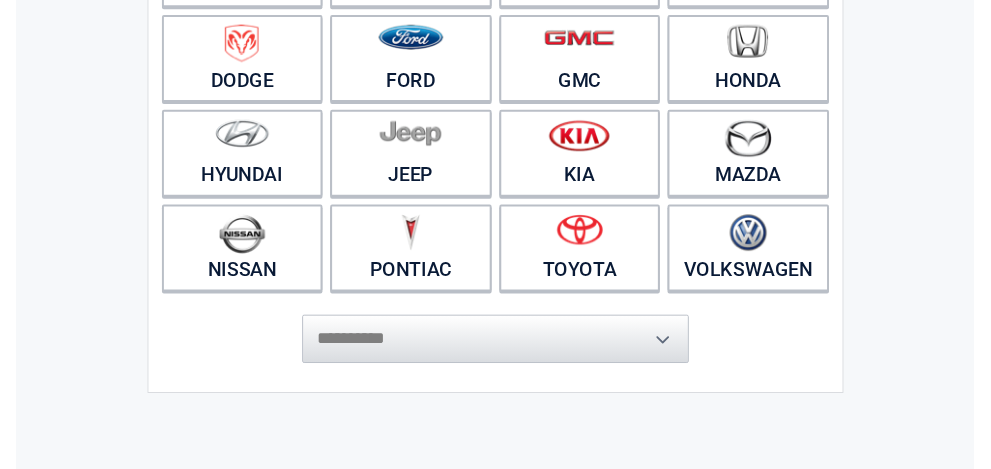 scroll, scrollTop: 300, scrollLeft: 0, axis: vertical 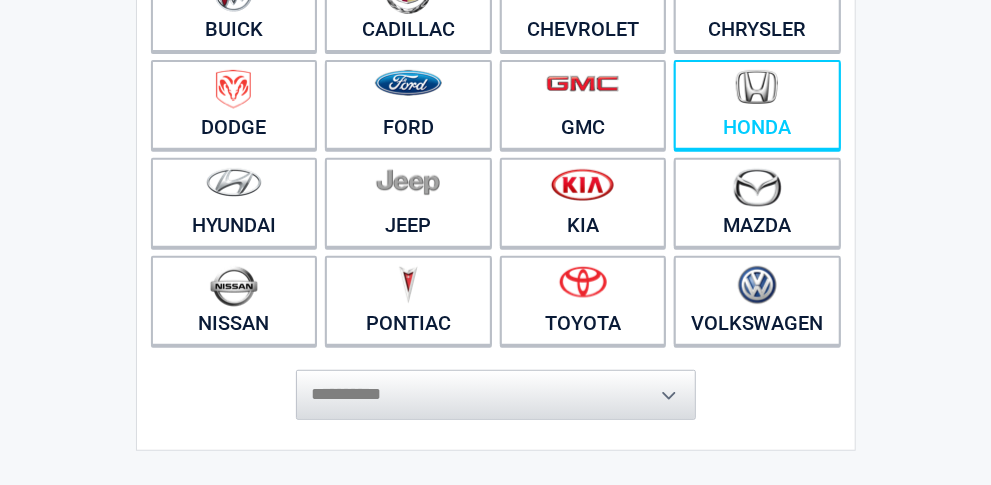 click on "Honda" at bounding box center [757, 105] 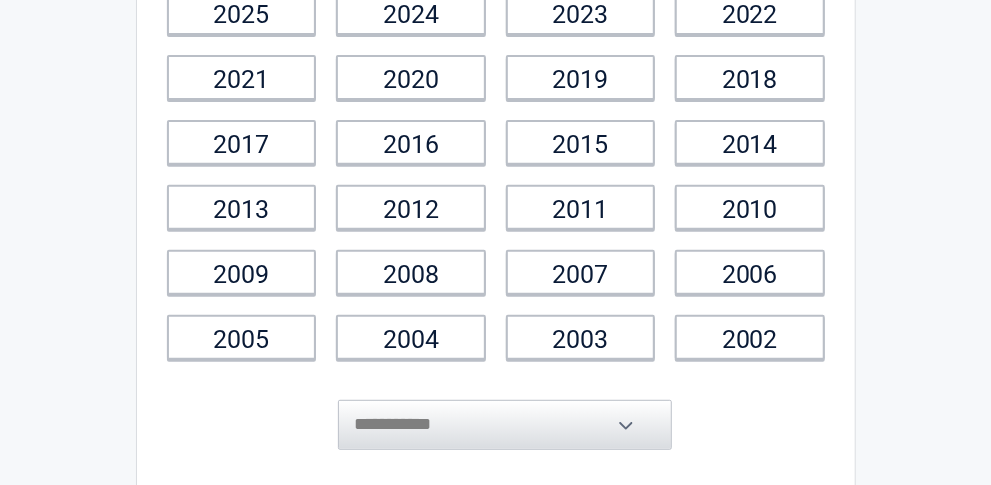 scroll, scrollTop: 0, scrollLeft: 0, axis: both 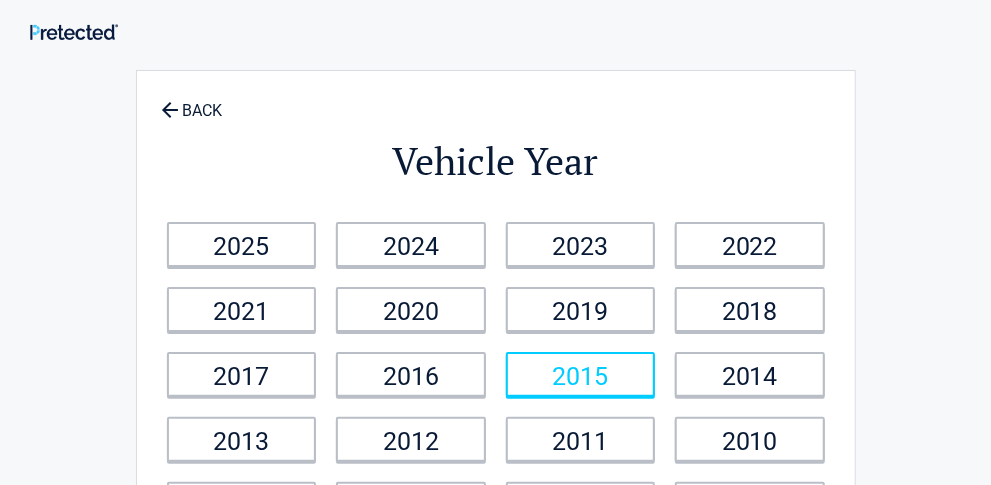 click on "2015" at bounding box center [581, 374] 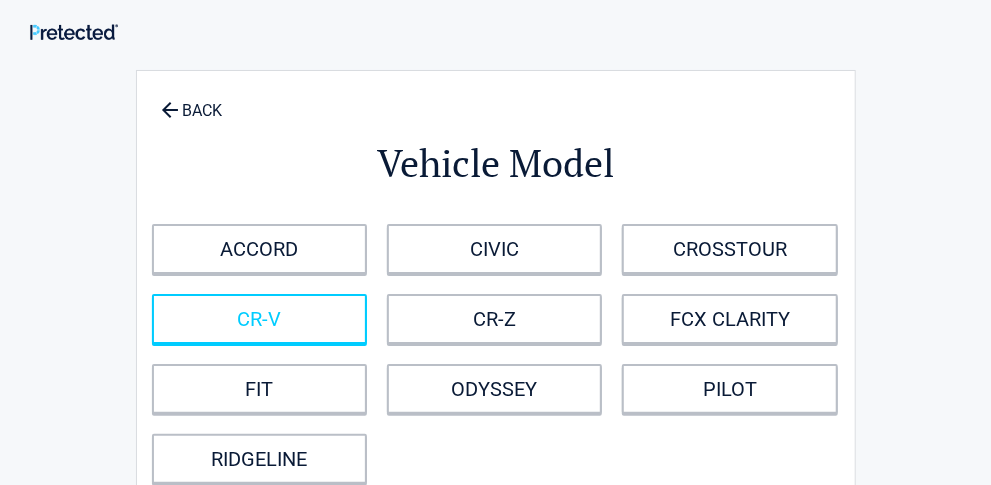 click on "CR-V" at bounding box center (259, 319) 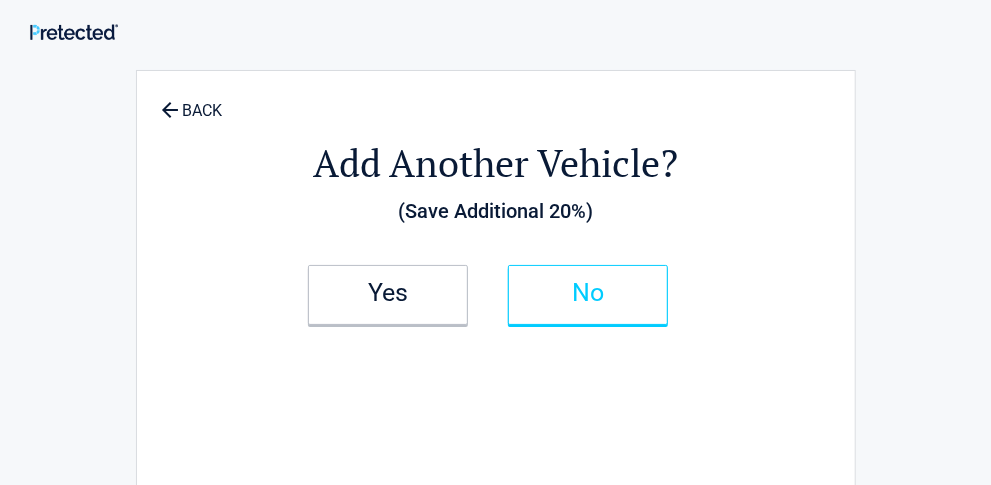 click on "No" at bounding box center [588, 293] 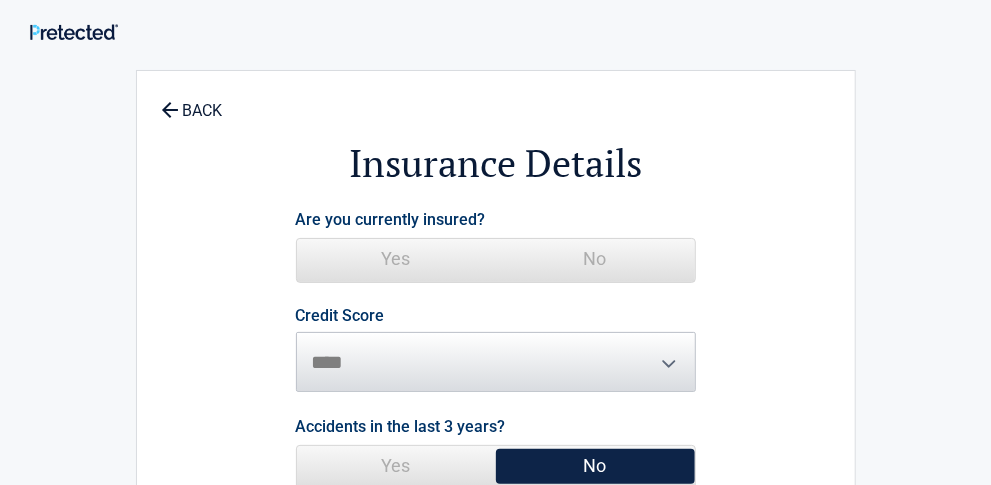 click on "Yes" at bounding box center [396, 259] 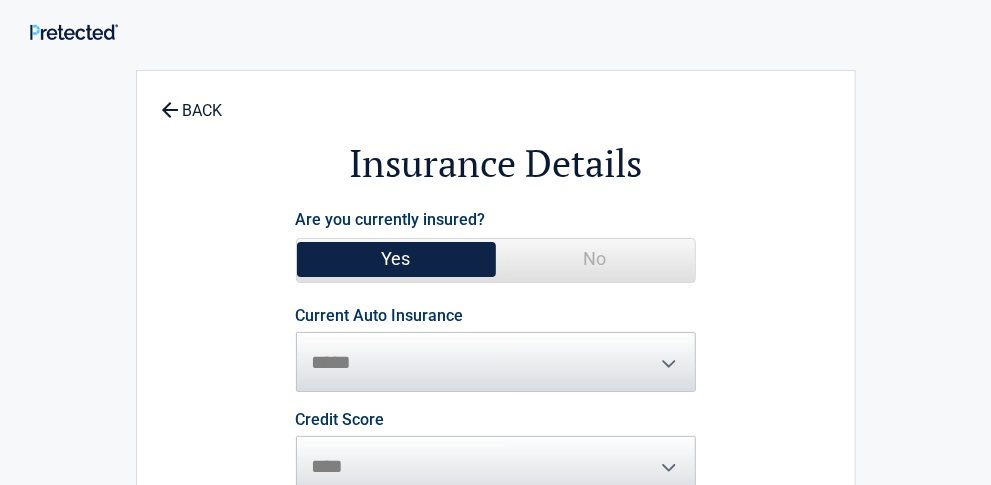 click on "**********" at bounding box center [496, 350] 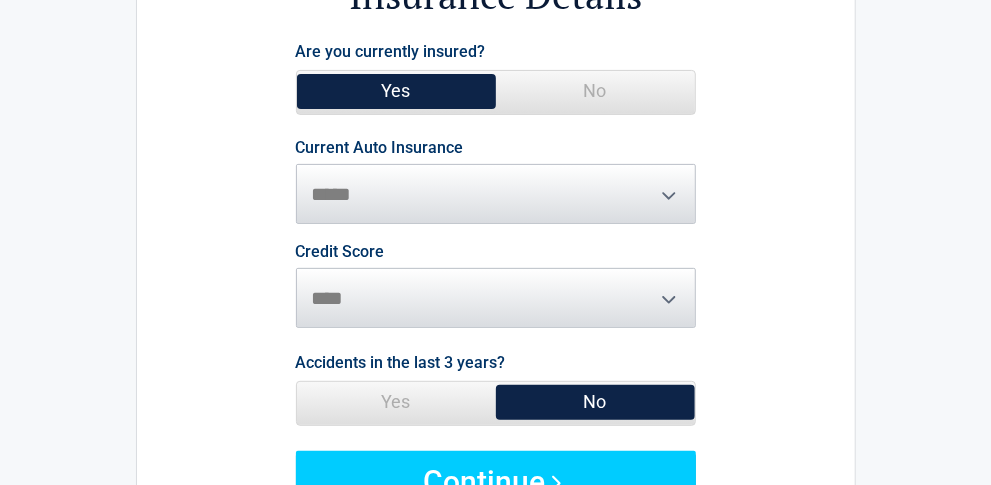 scroll, scrollTop: 200, scrollLeft: 0, axis: vertical 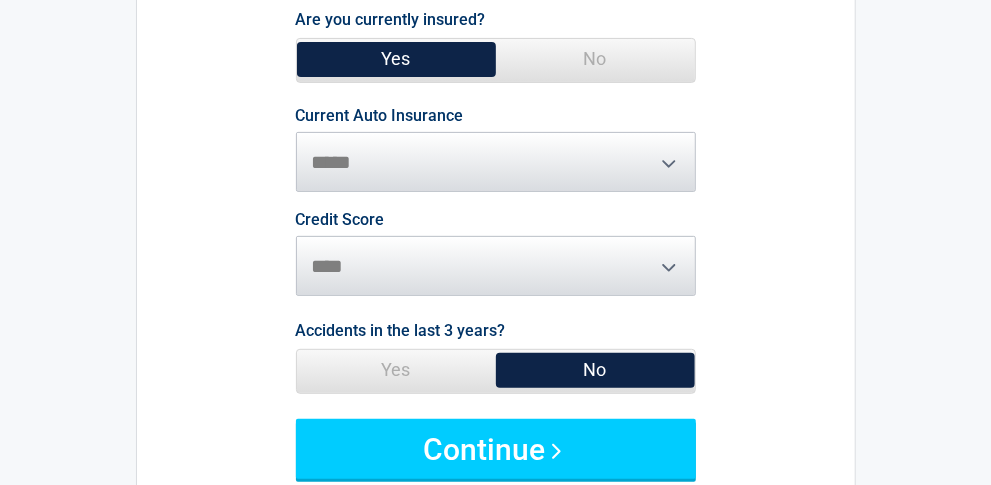 click on "Yes" at bounding box center [396, 370] 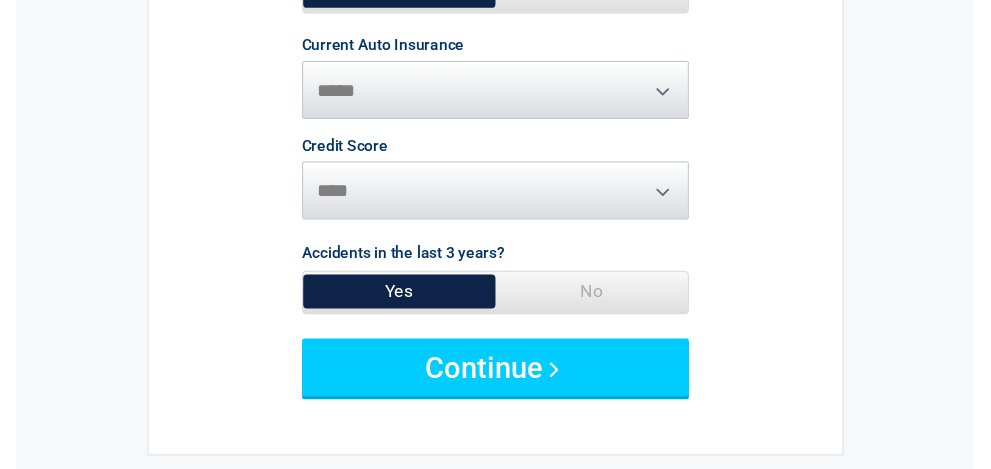 scroll, scrollTop: 300, scrollLeft: 0, axis: vertical 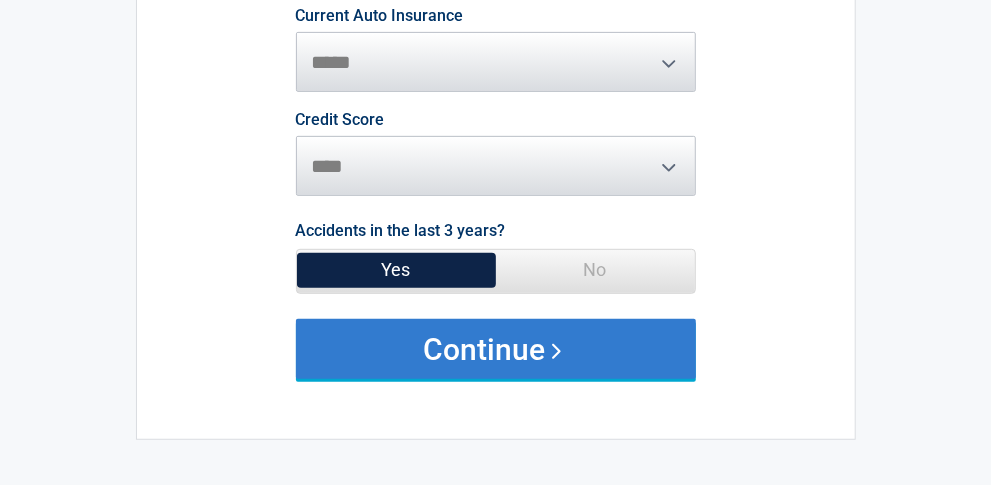 click on "Continue" at bounding box center [496, 349] 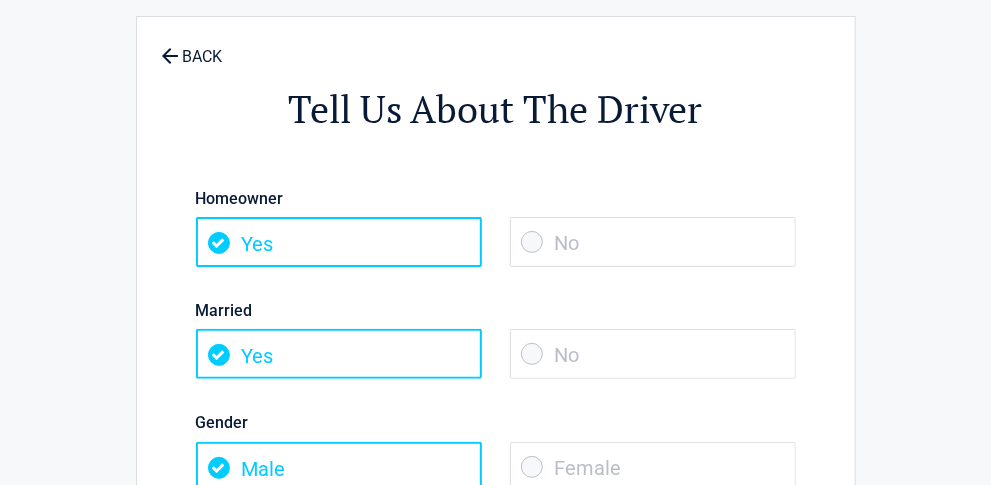 scroll, scrollTop: 0, scrollLeft: 0, axis: both 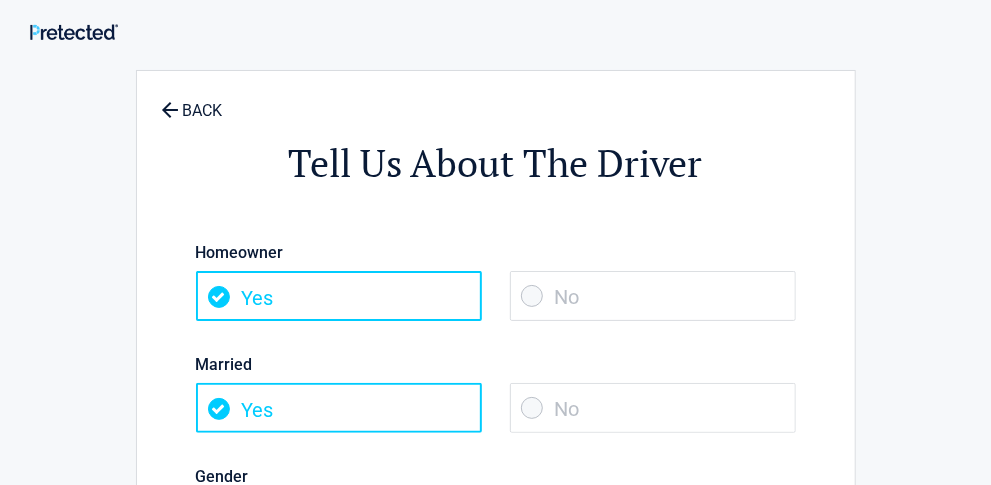 click on "Yes" at bounding box center [339, 296] 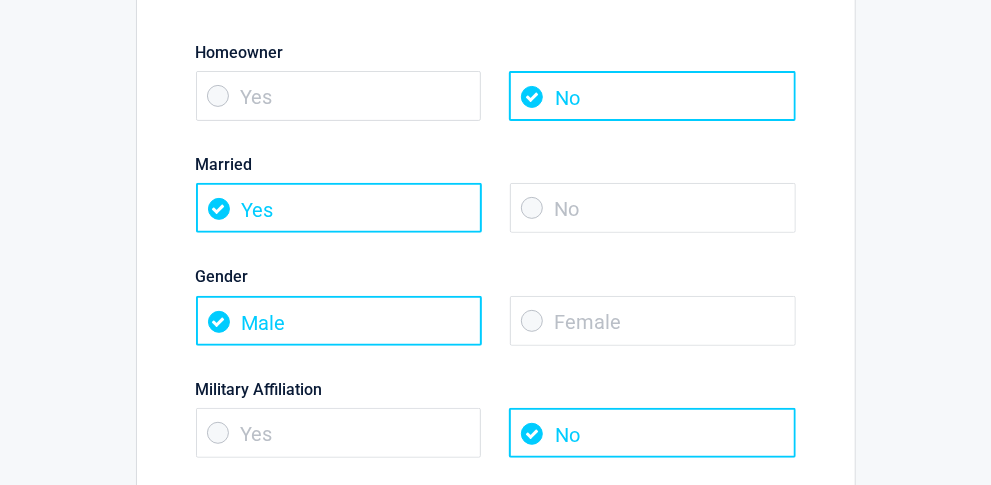 scroll, scrollTop: 300, scrollLeft: 0, axis: vertical 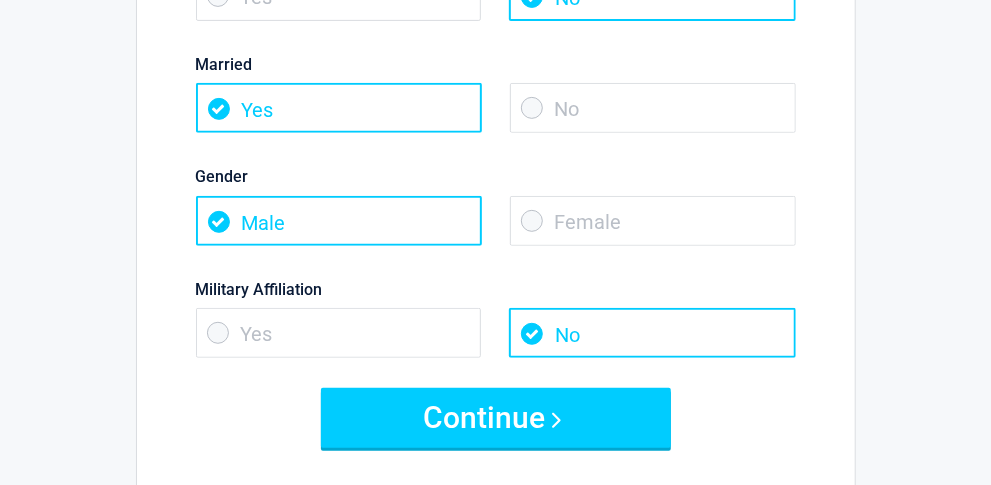 click on "Yes" at bounding box center [339, 333] 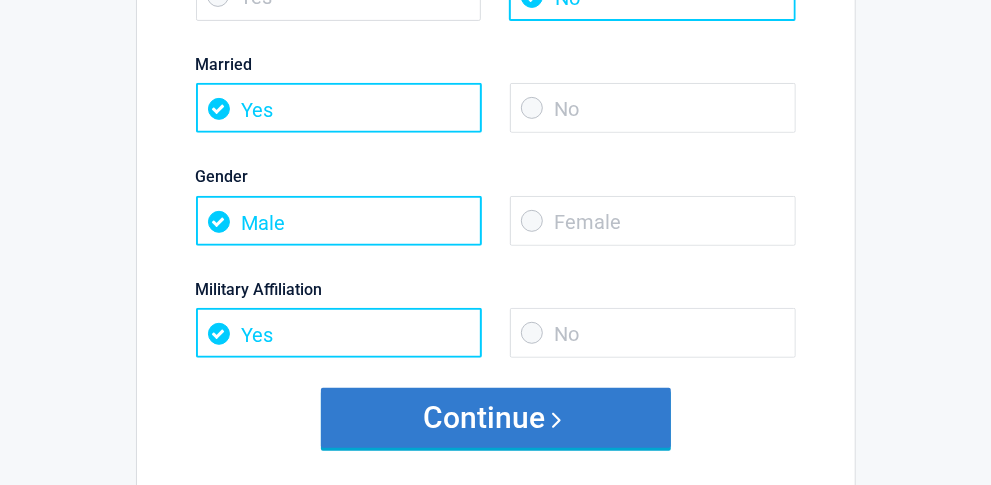 click on "Continue" at bounding box center [496, 418] 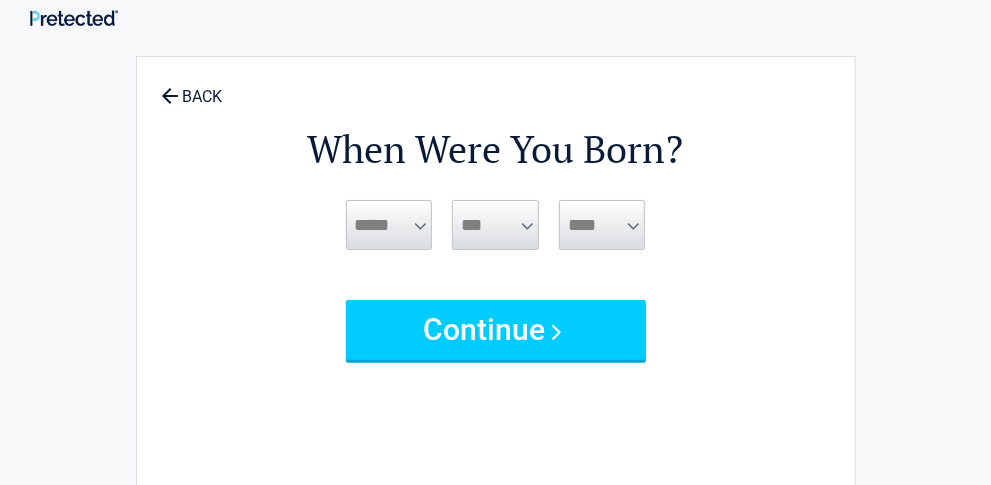 scroll, scrollTop: 0, scrollLeft: 0, axis: both 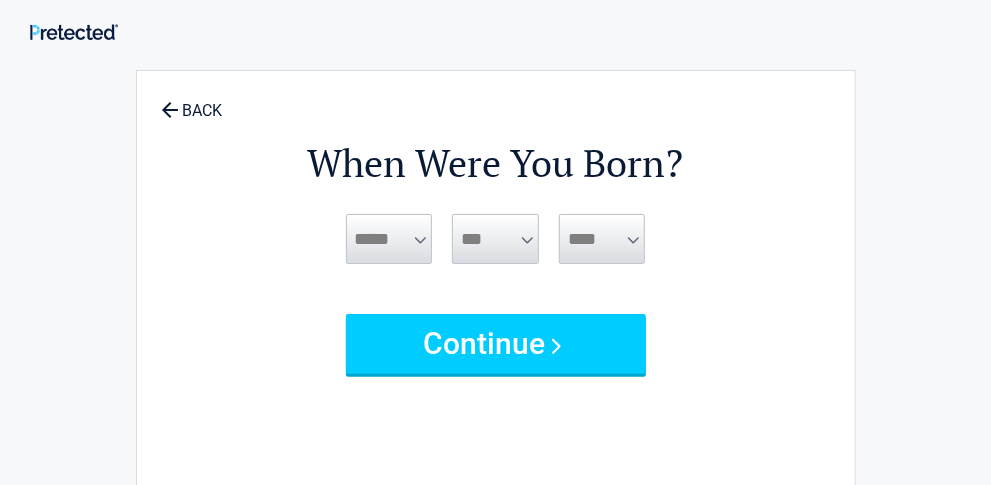 click on "*****
***
***
***
***
***
***
***
***
***
***
***
***" at bounding box center [389, 239] 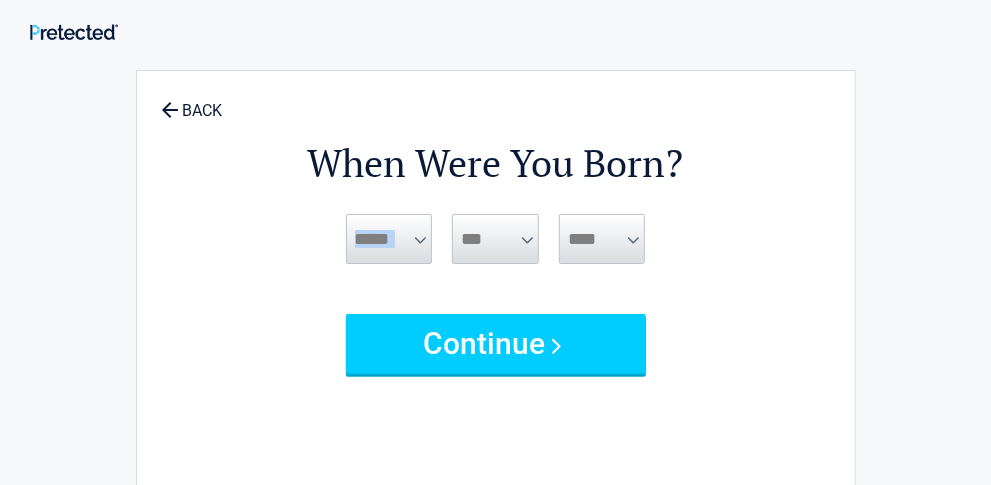 click on "*****
***
***
***
***
***
***
***
***
***
***
***
***" at bounding box center [389, 239] 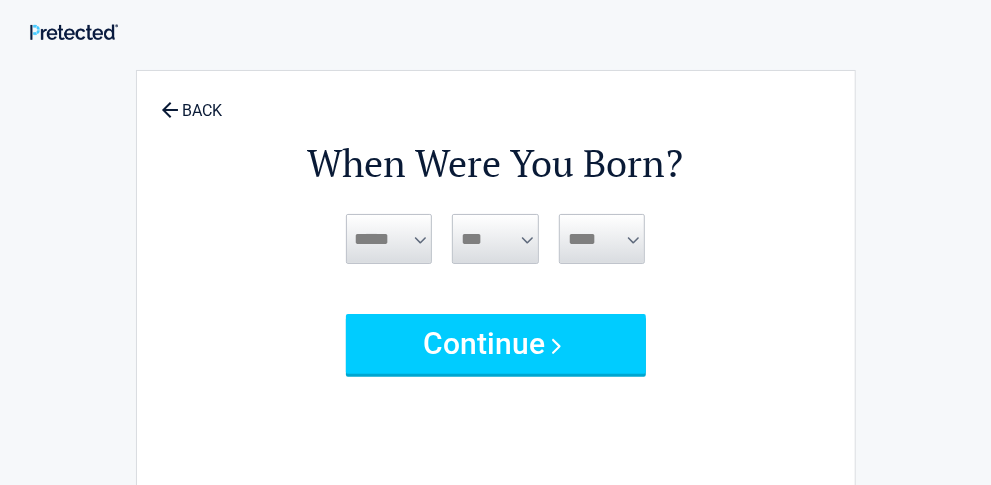 click on "****
****
****
****
****
****
****
****
****
****
****
****
****
****
****
****
****
****
****
****
****
****
****
****
****
****
****
****
****
****
****
****
****
****
****
****
****
****
****
****
****
****
****
****
****
****
****
****
****
****
****
****
****
****
****
****
****
****
****
****
****
****
**** ****" at bounding box center [602, 239] 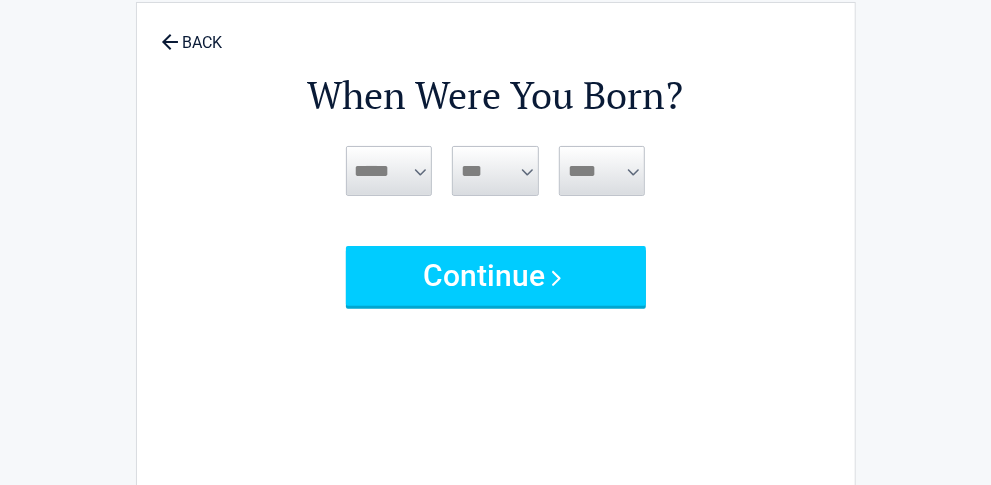 scroll, scrollTop: 100, scrollLeft: 0, axis: vertical 